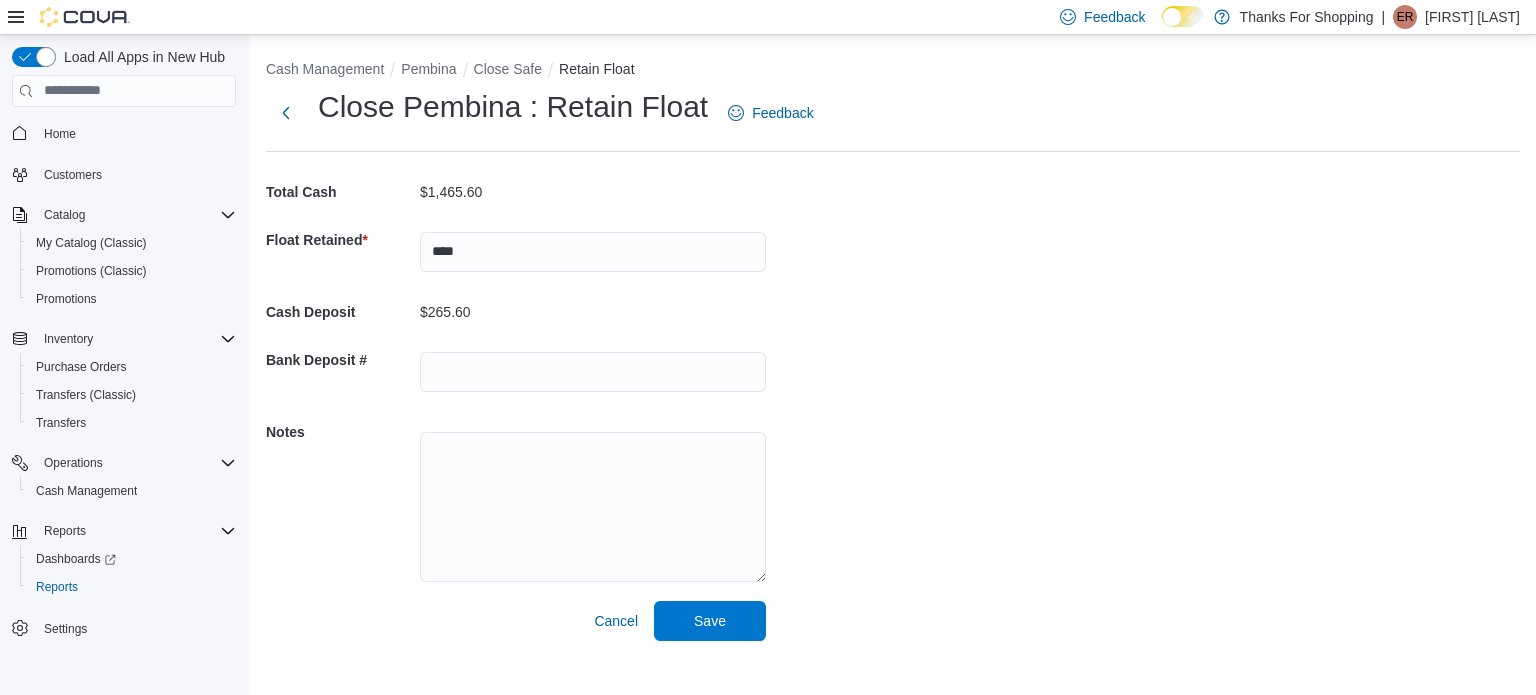 scroll, scrollTop: 0, scrollLeft: 0, axis: both 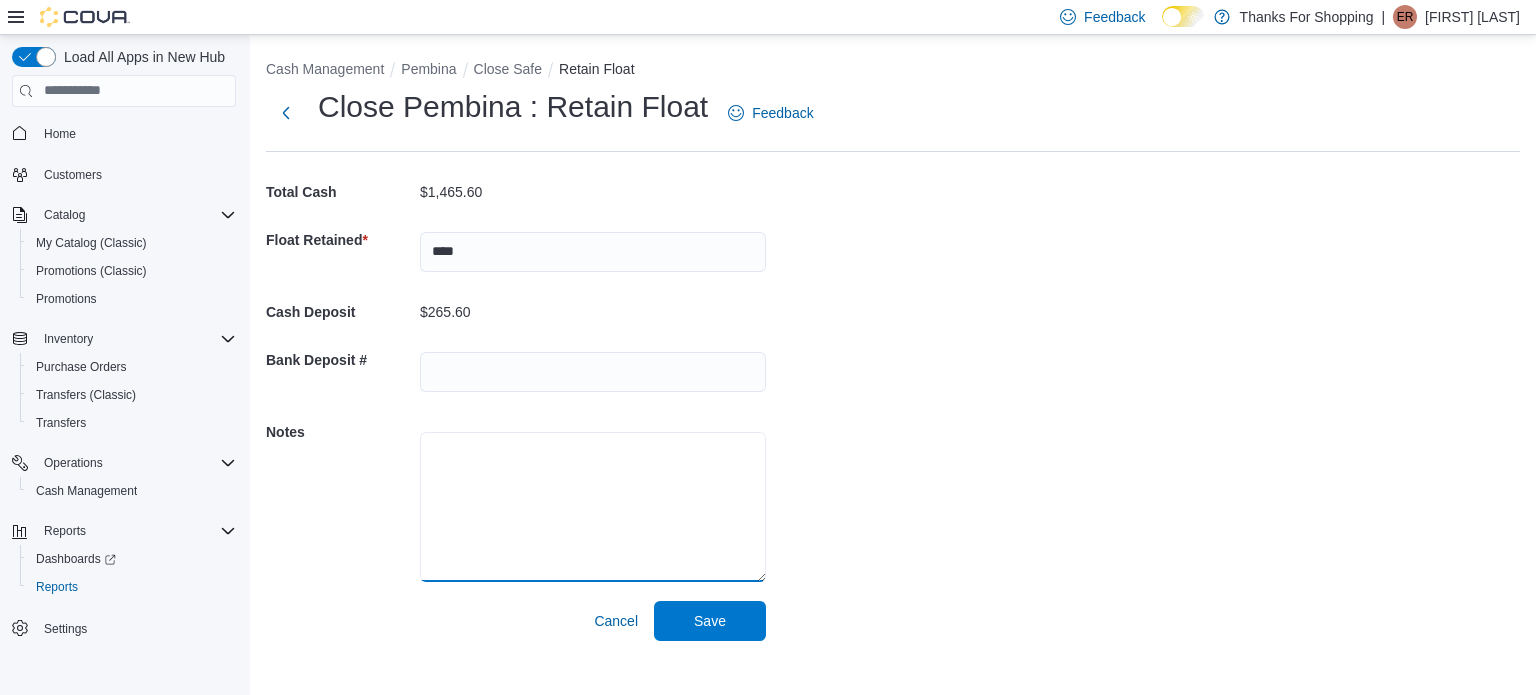 click at bounding box center [593, 507] 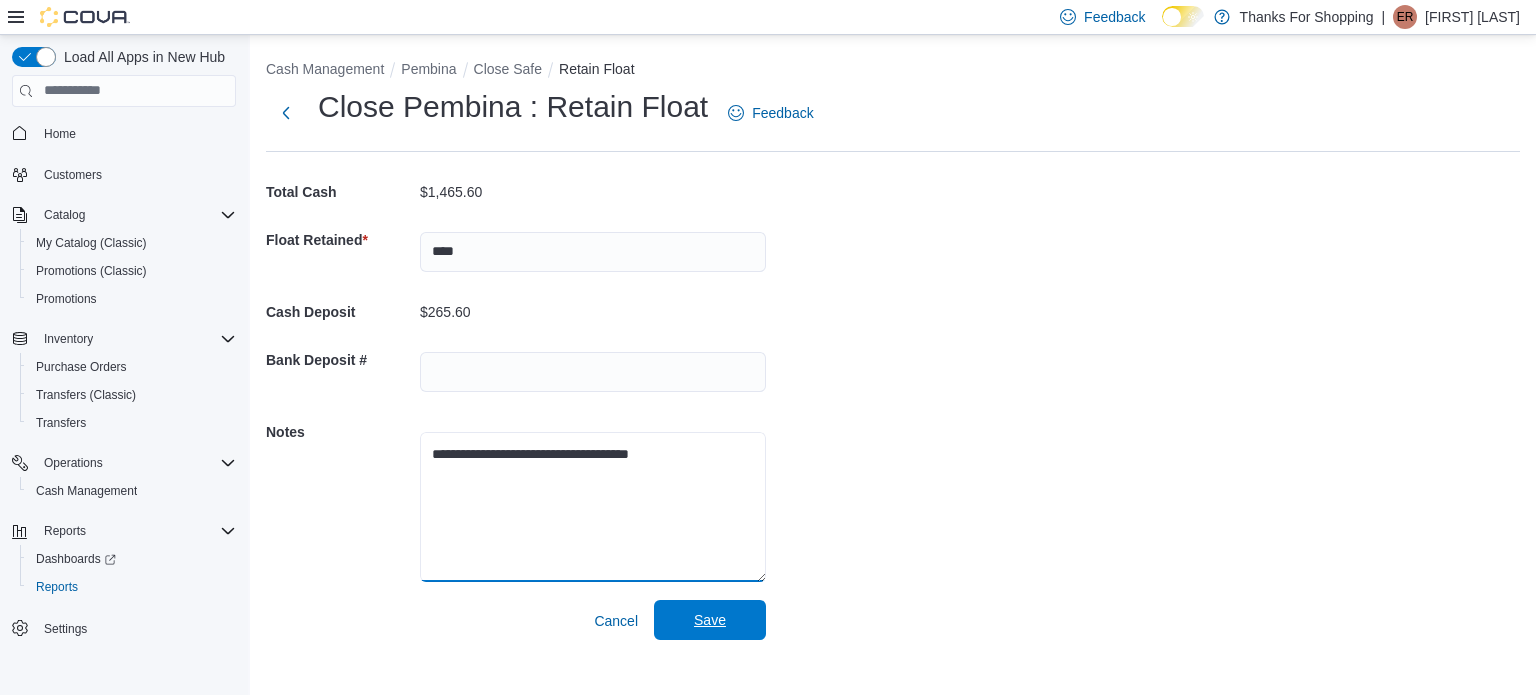 type on "**********" 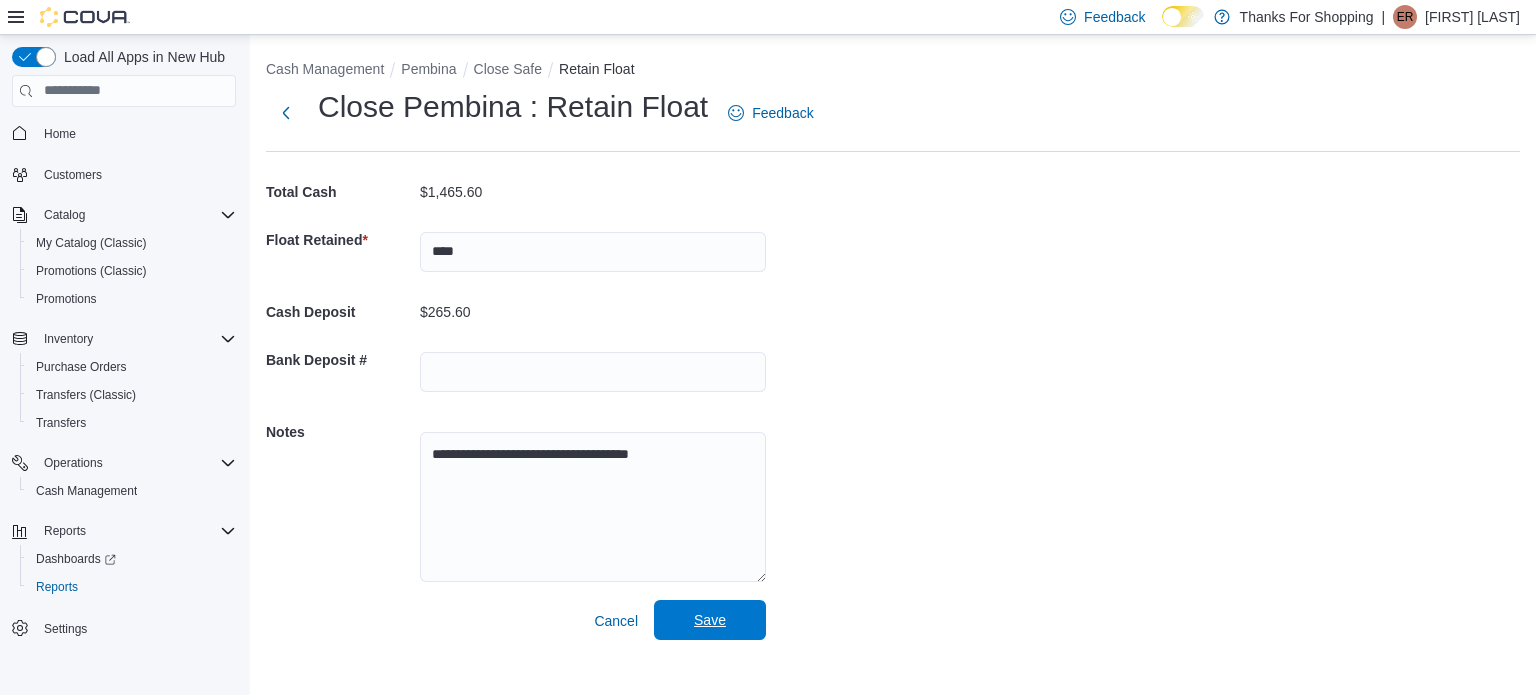 click on "Save" at bounding box center (710, 620) 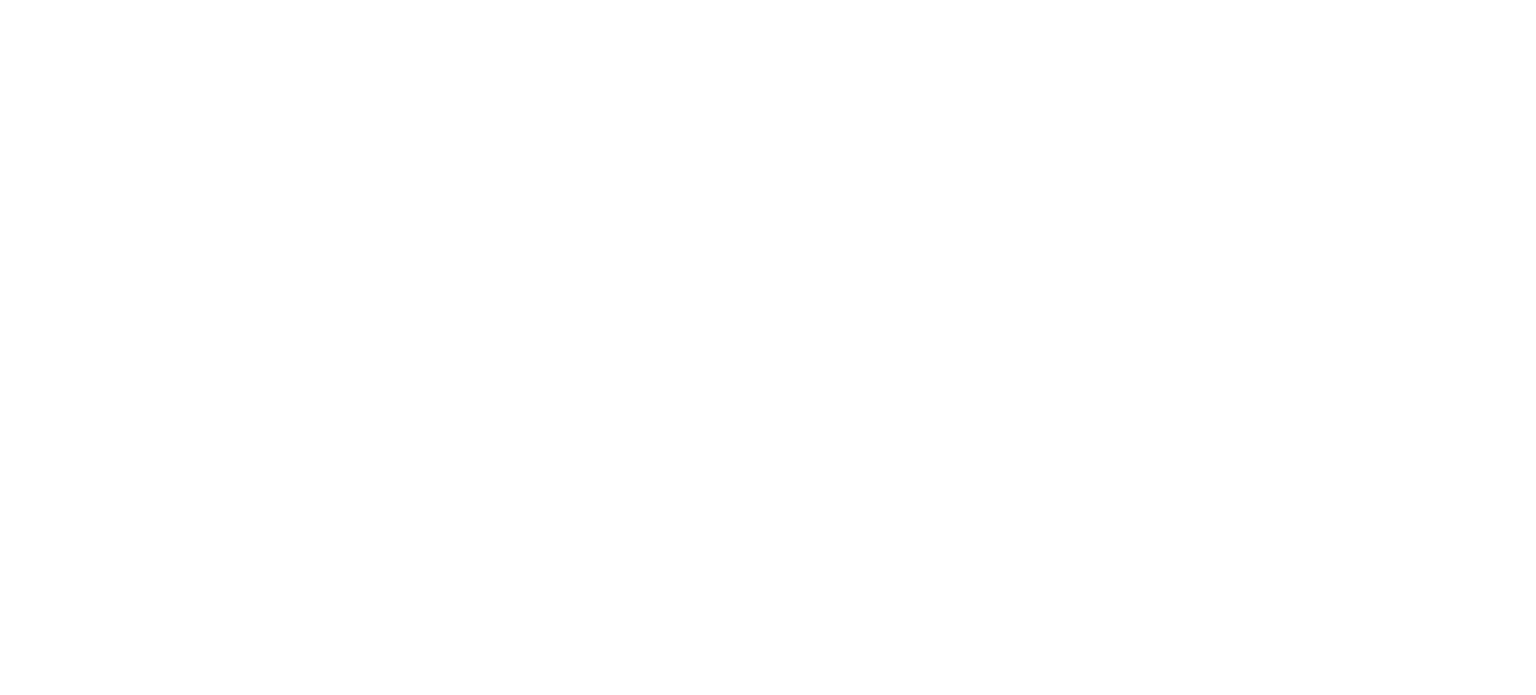 scroll, scrollTop: 0, scrollLeft: 0, axis: both 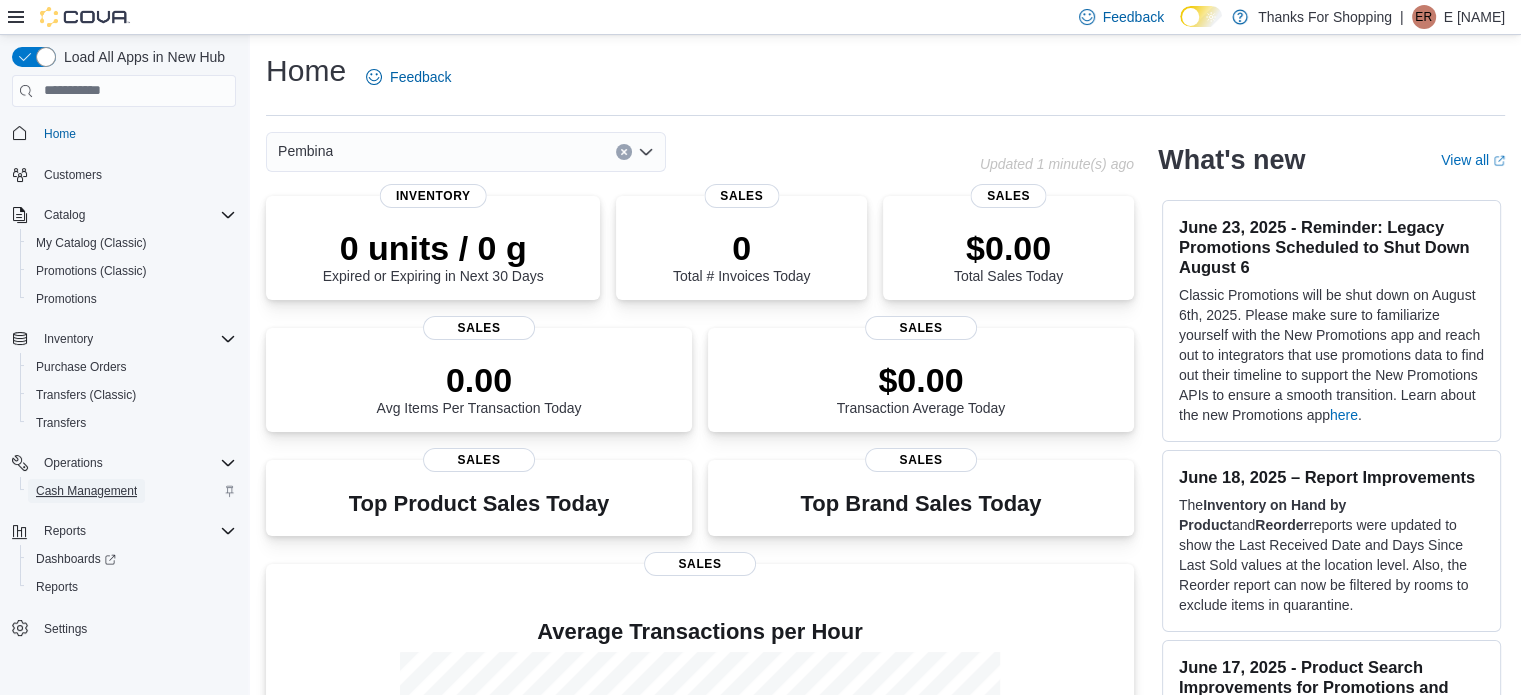 click on "Cash Management" at bounding box center (86, 491) 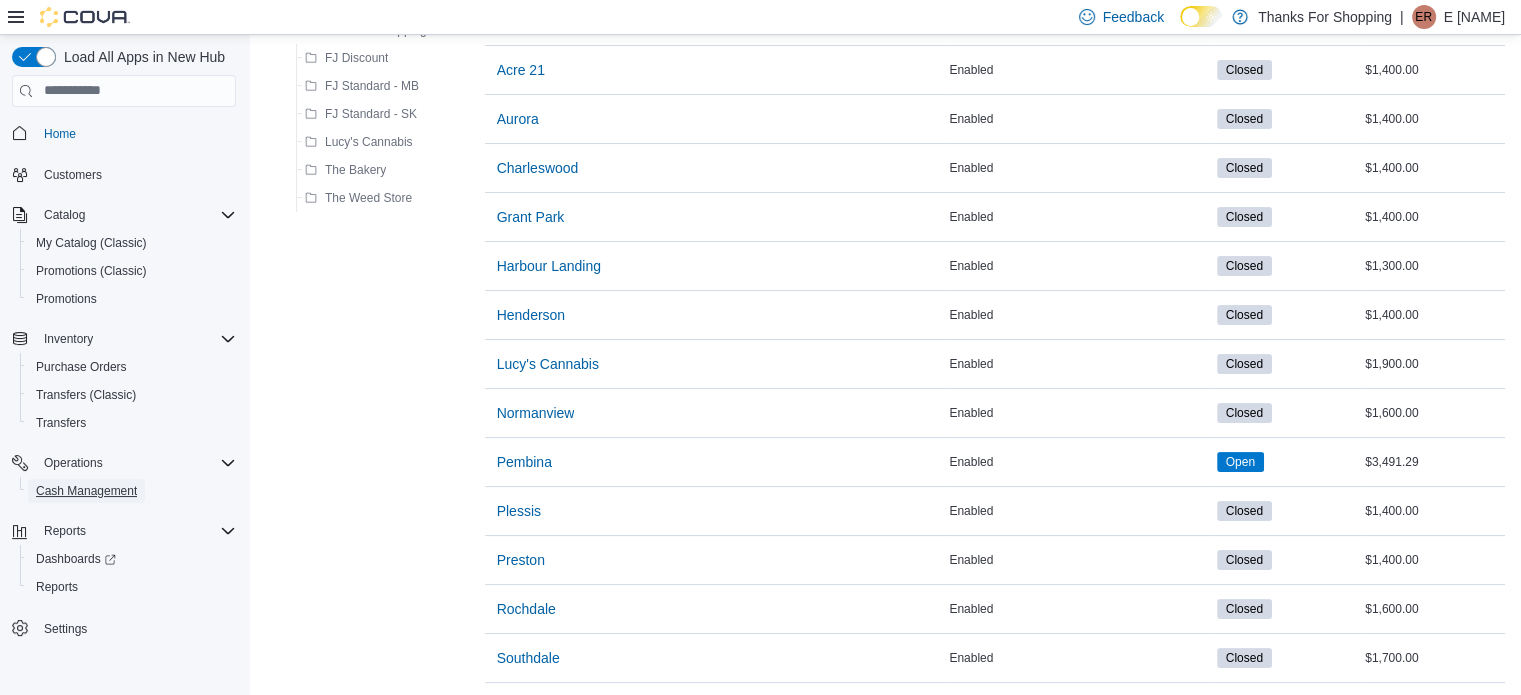 scroll, scrollTop: 268, scrollLeft: 0, axis: vertical 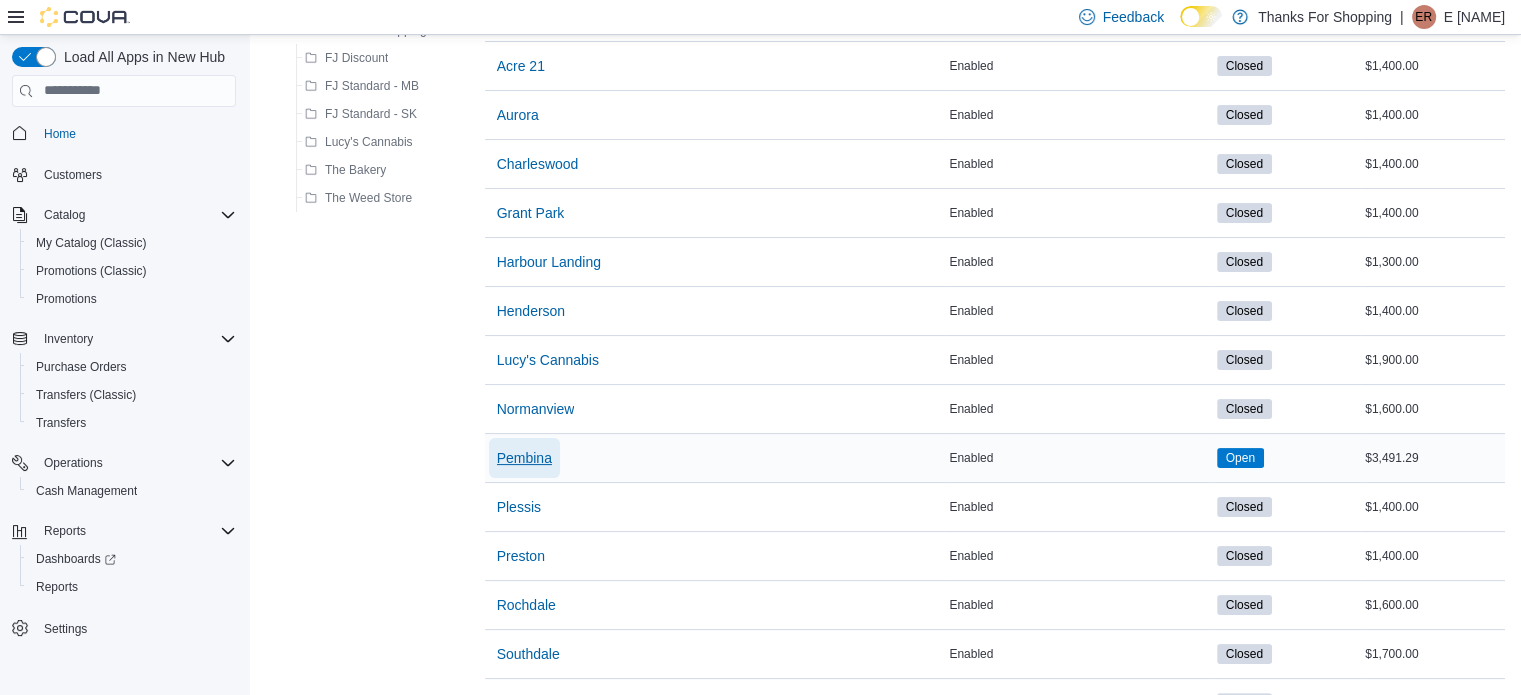 click on "Pembina" at bounding box center (524, 458) 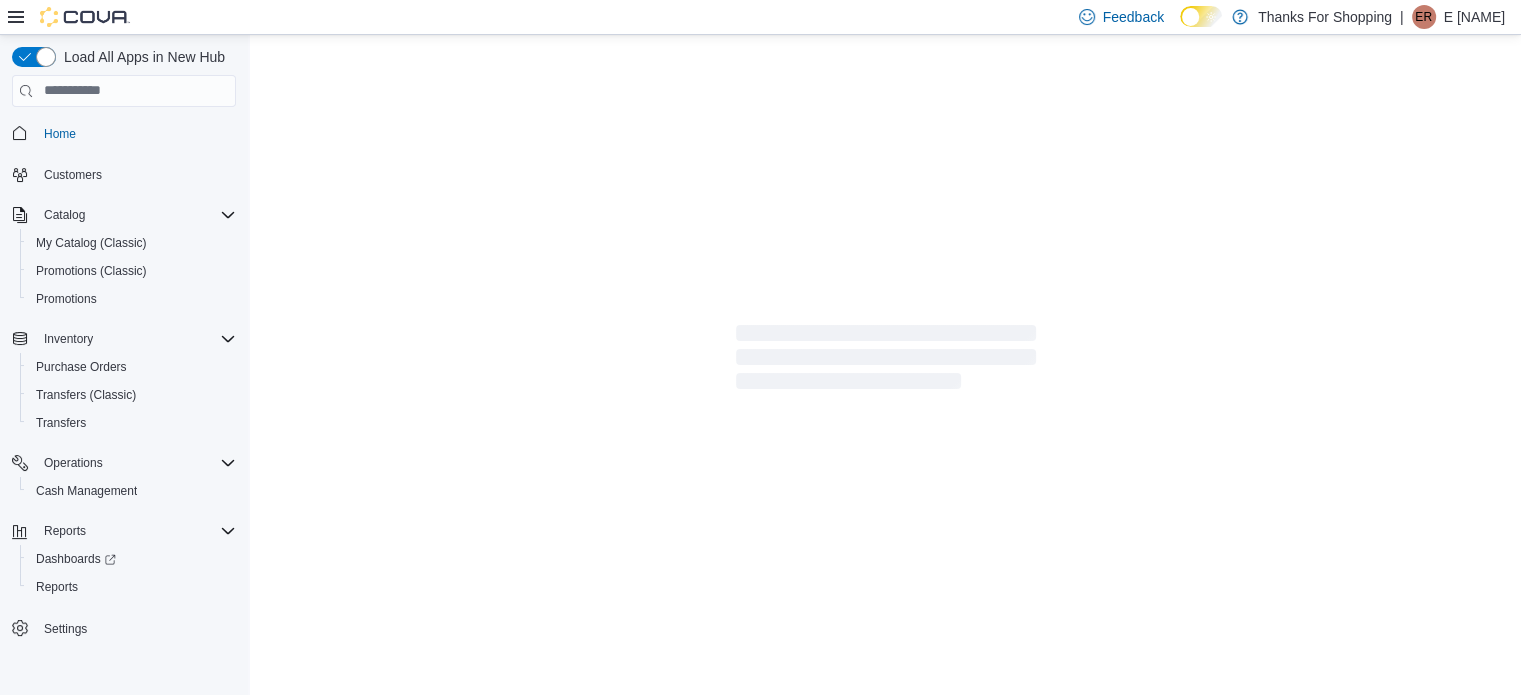 scroll, scrollTop: 0, scrollLeft: 0, axis: both 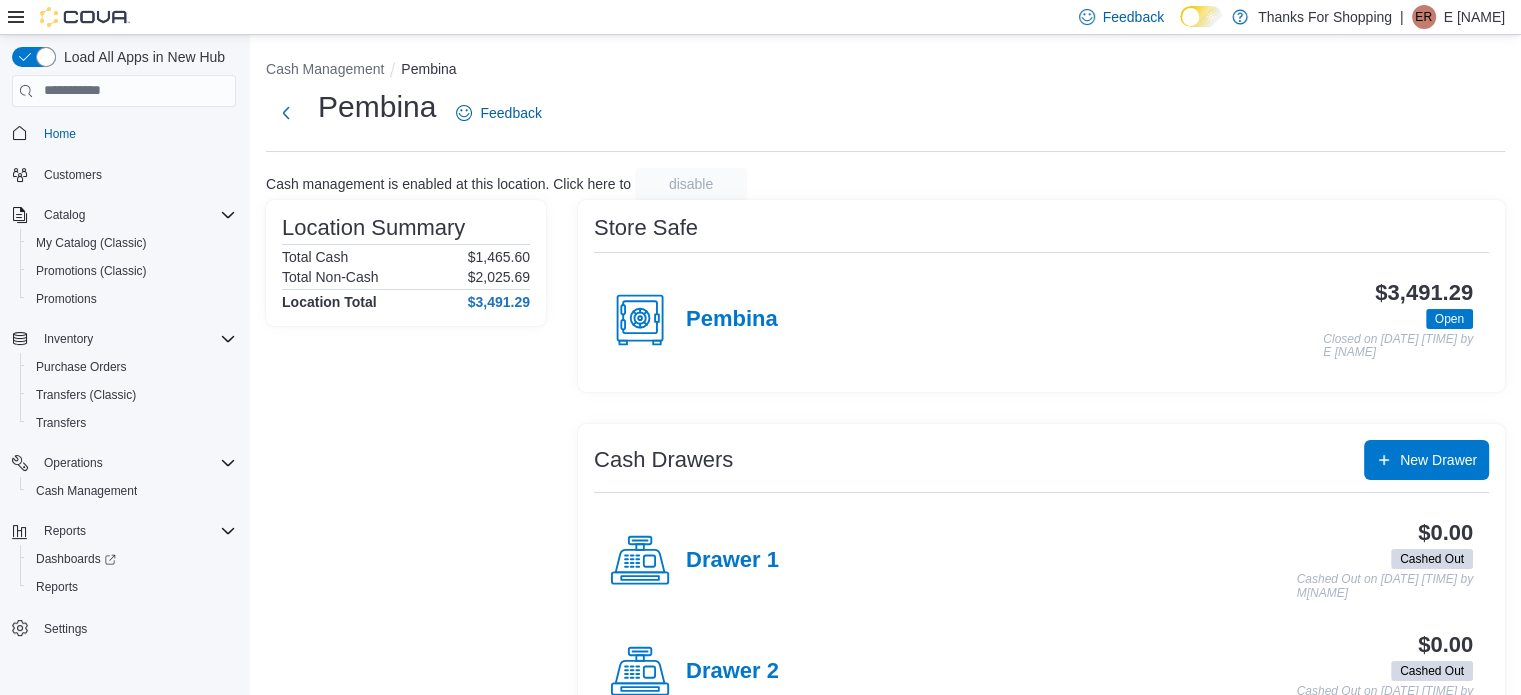 click on "Pembina" at bounding box center (694, 320) 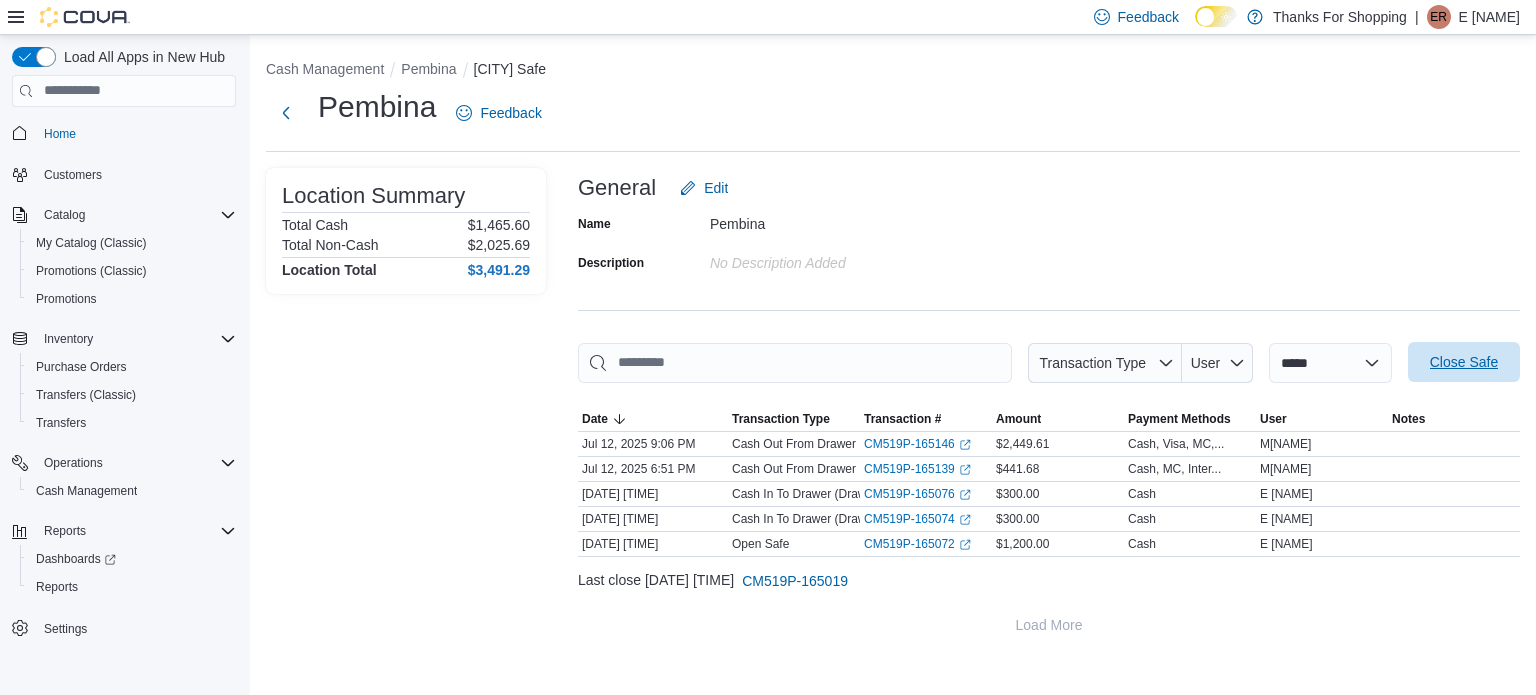 click on "Close Safe" at bounding box center (1464, 362) 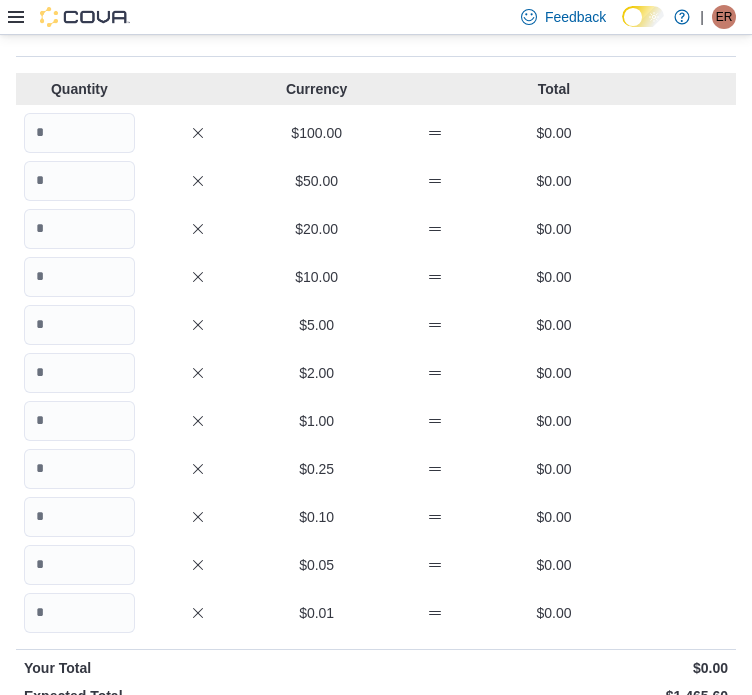 scroll, scrollTop: 100, scrollLeft: 0, axis: vertical 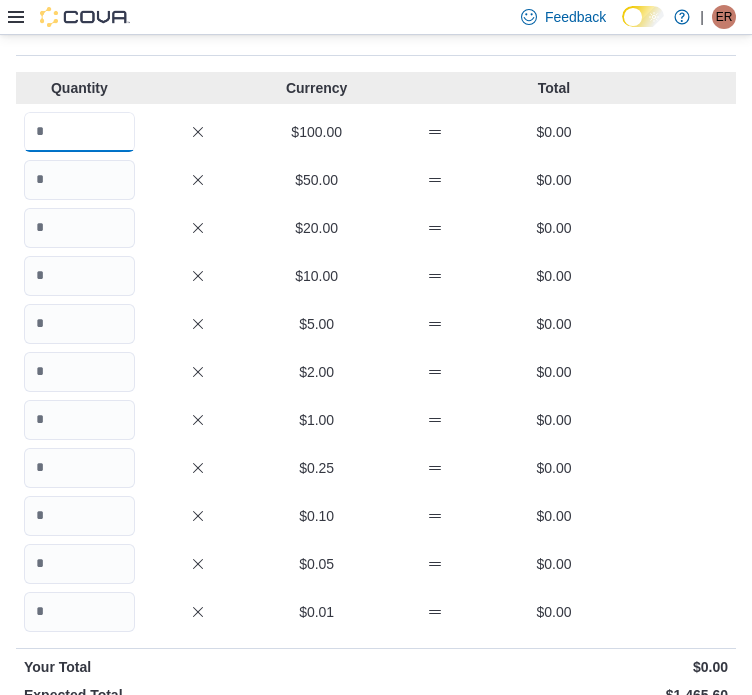 click at bounding box center (79, 132) 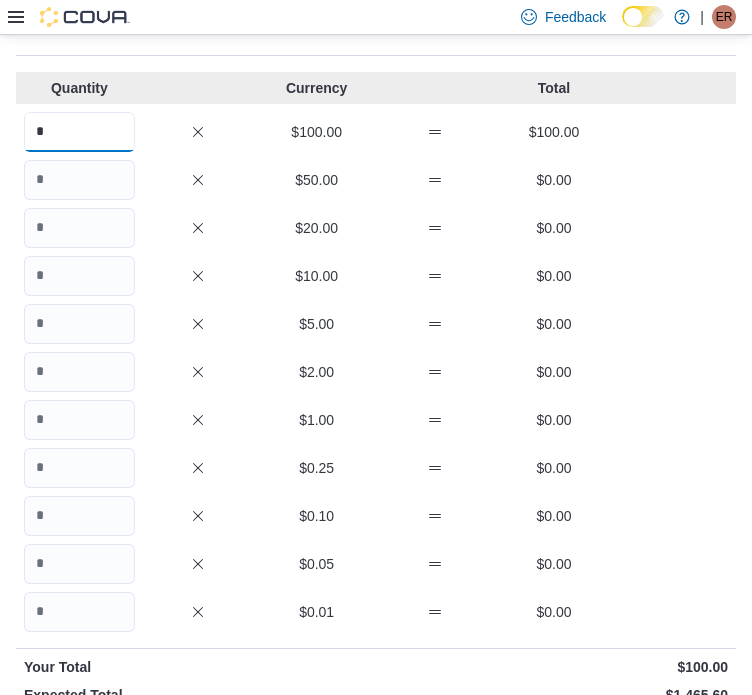 type on "*" 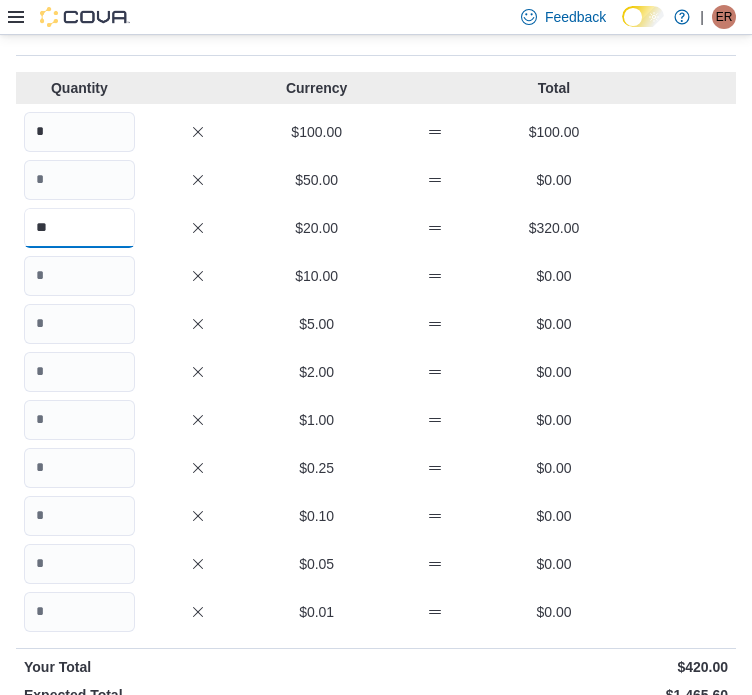 type on "**" 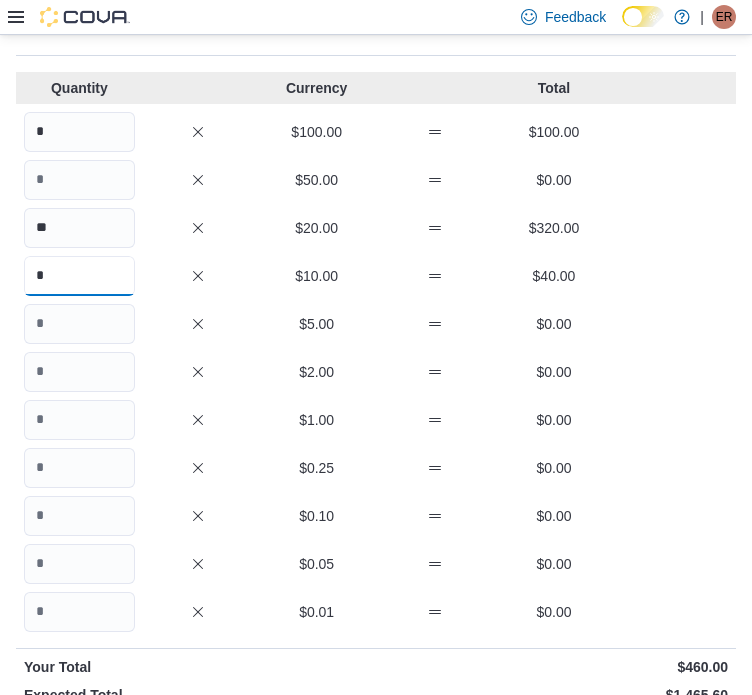 type on "*" 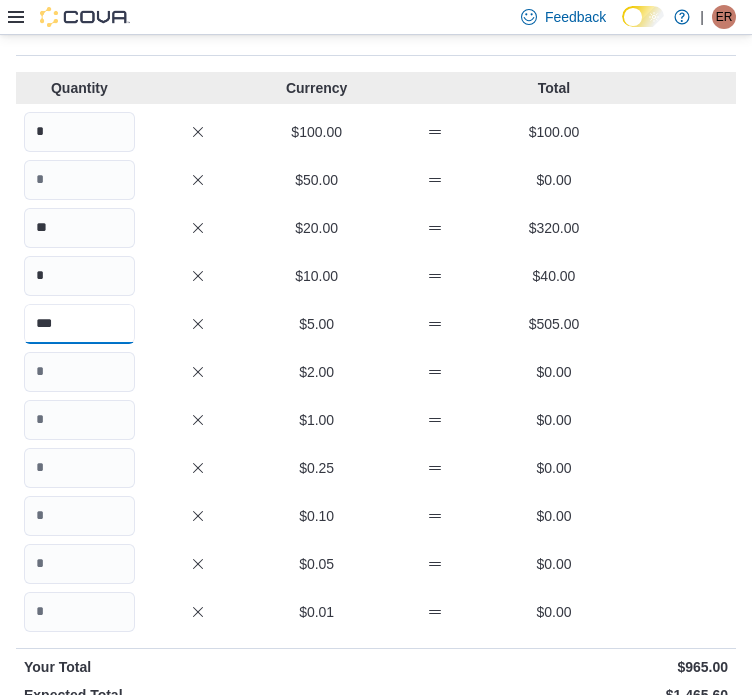 scroll, scrollTop: 0, scrollLeft: 0, axis: both 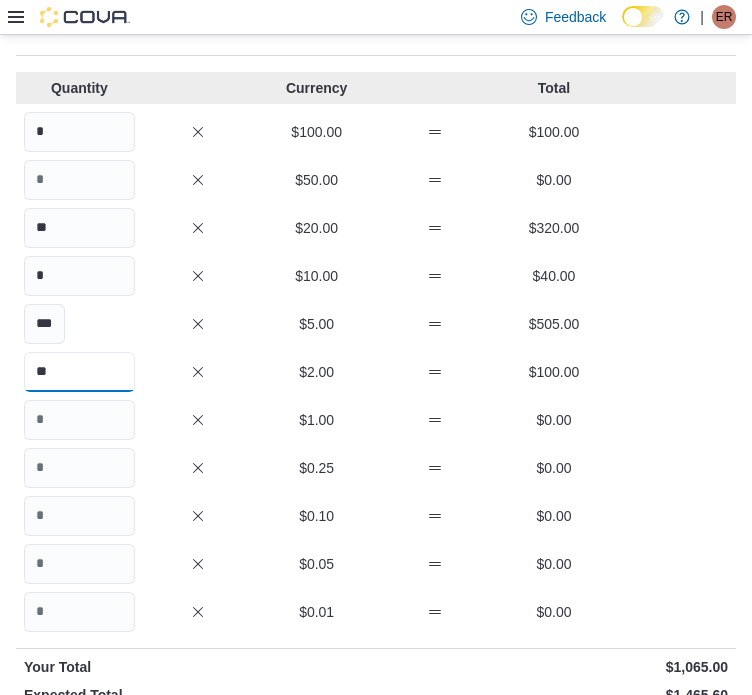 type on "**" 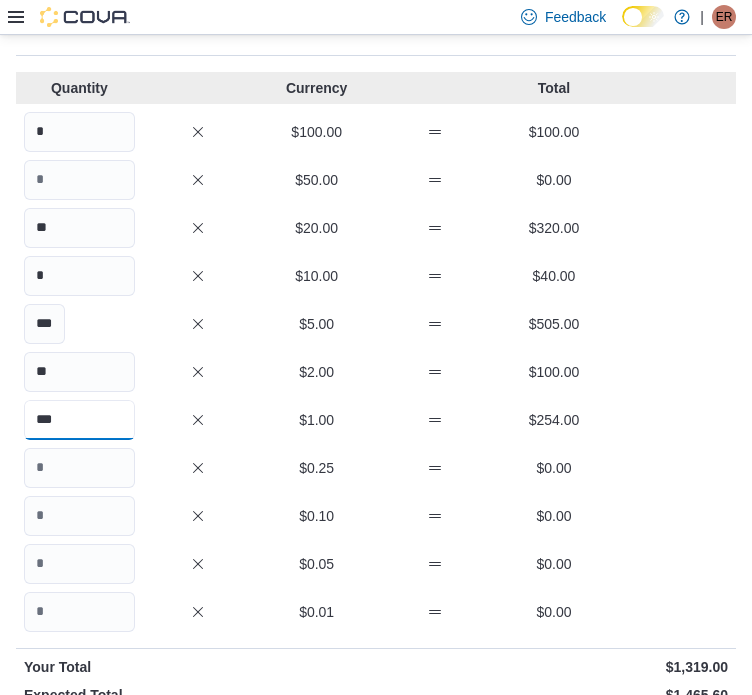 scroll, scrollTop: 0, scrollLeft: 5, axis: horizontal 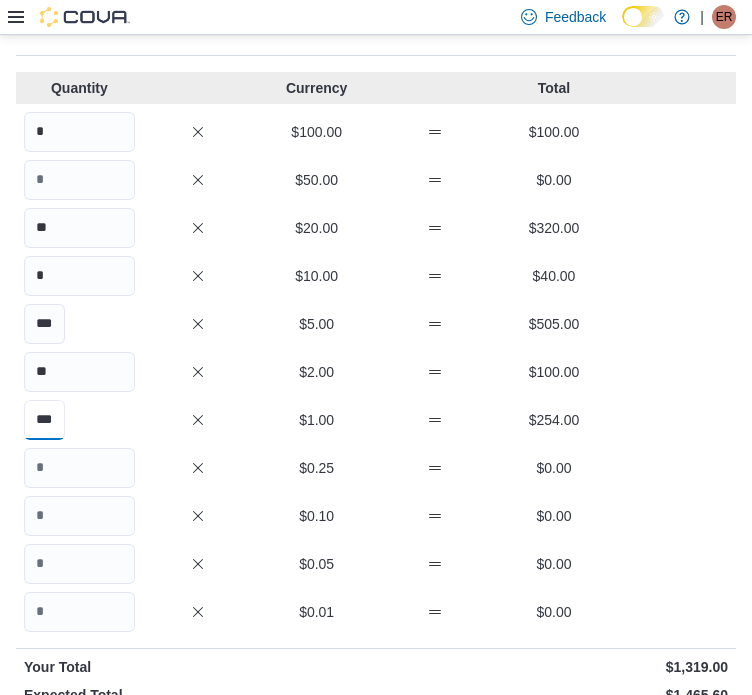 type on "***" 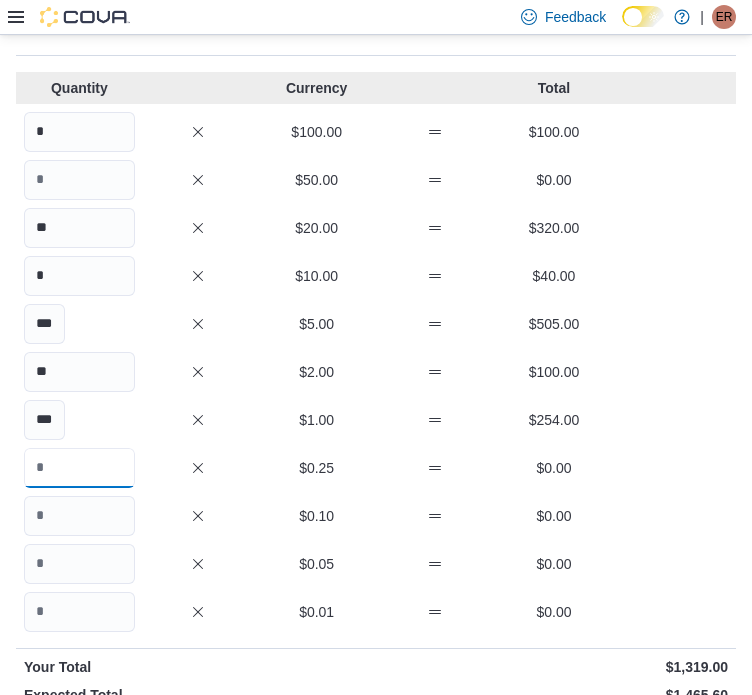 scroll, scrollTop: 0, scrollLeft: 0, axis: both 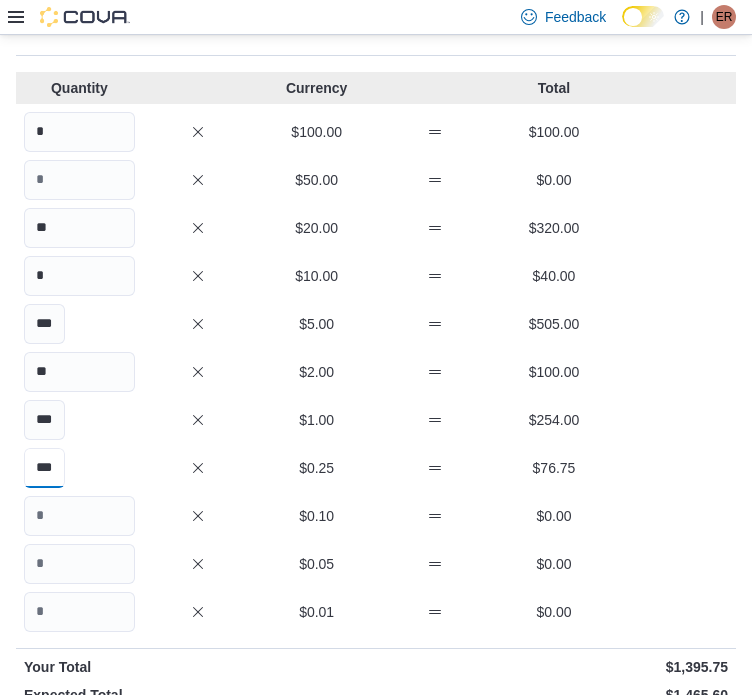 type on "***" 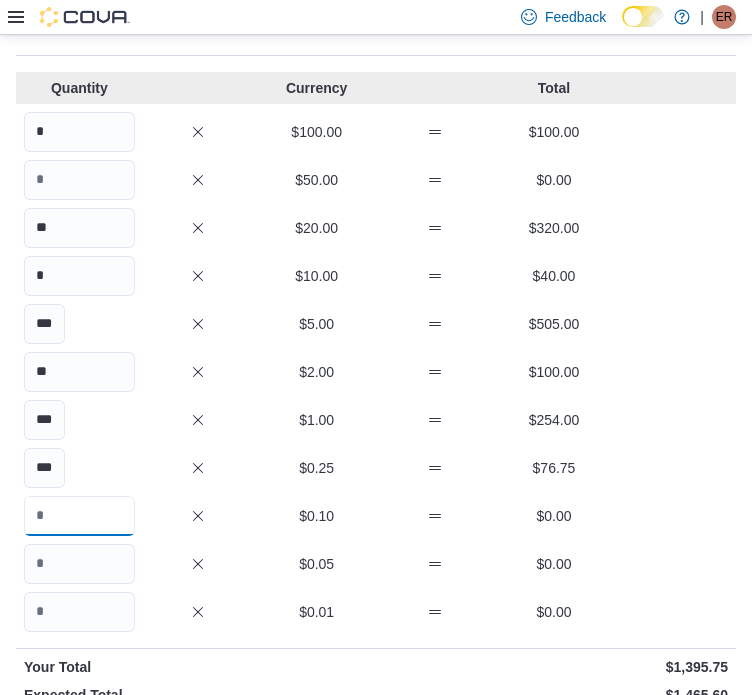 scroll, scrollTop: 0, scrollLeft: 0, axis: both 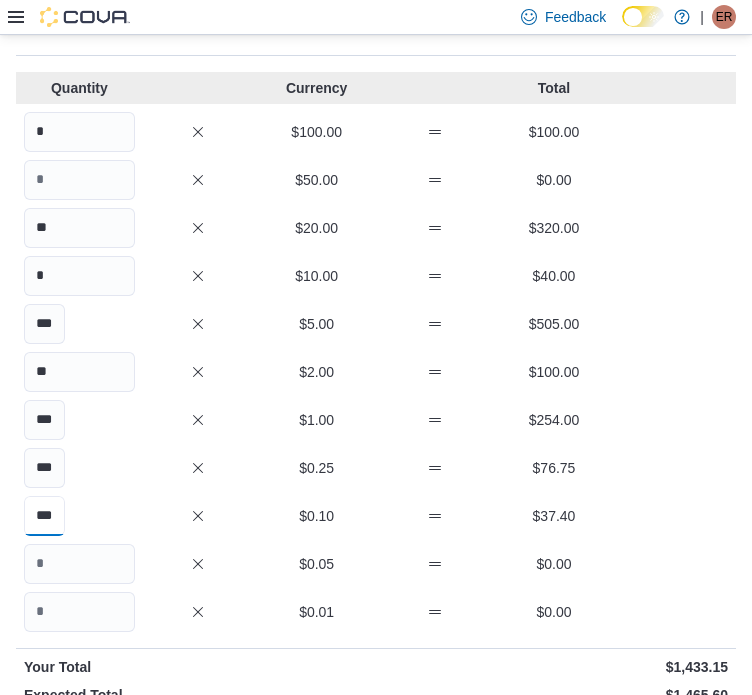 type on "***" 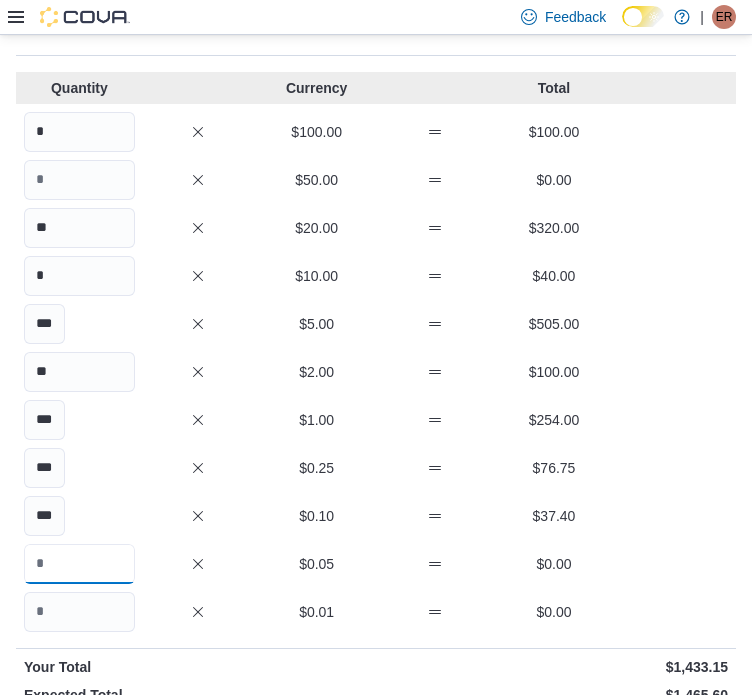 scroll, scrollTop: 0, scrollLeft: 0, axis: both 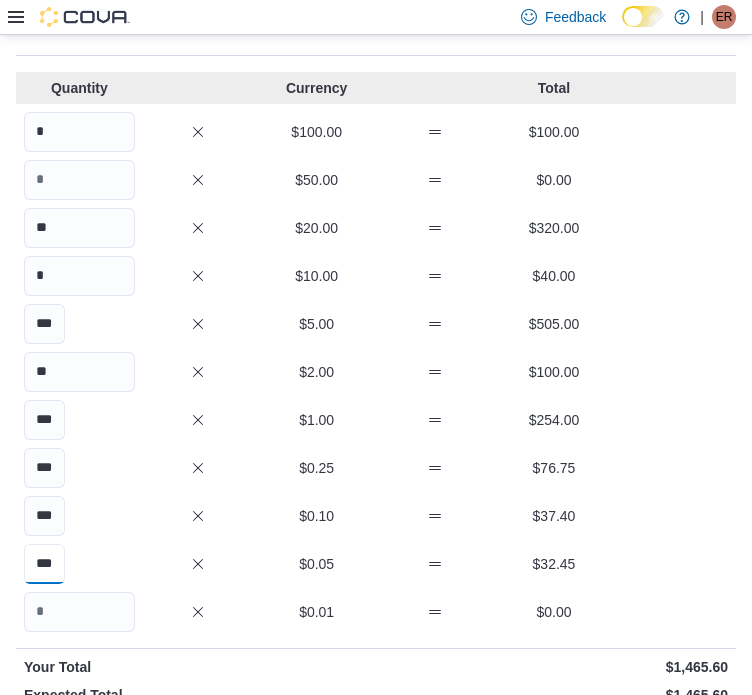 type on "***" 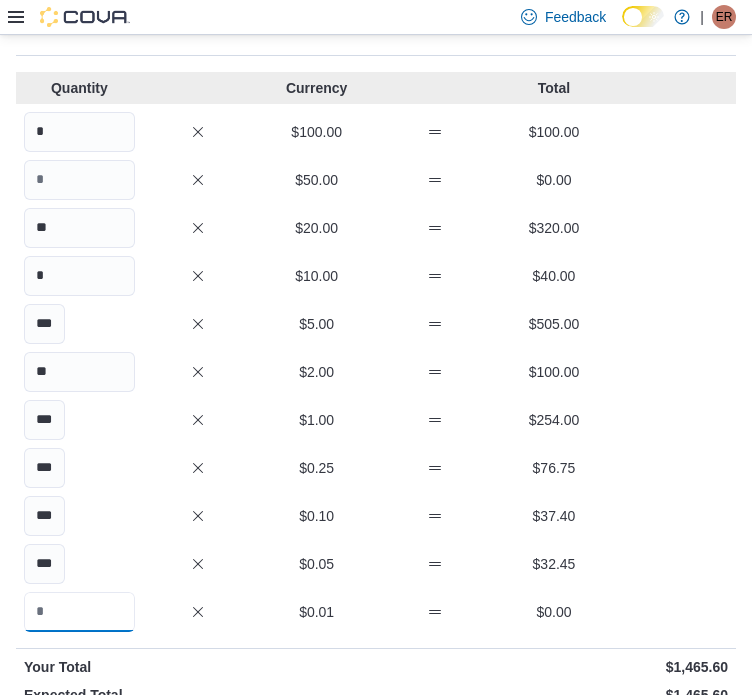 scroll, scrollTop: 0, scrollLeft: 0, axis: both 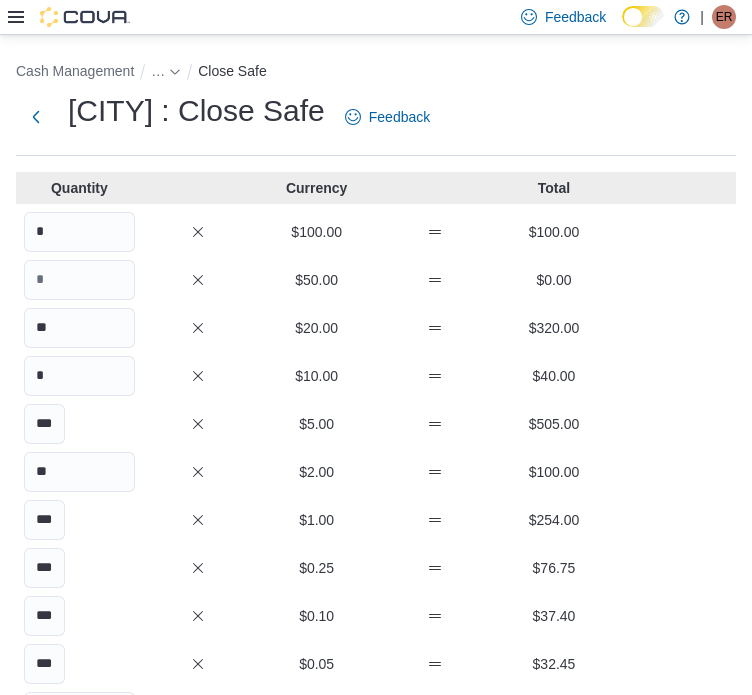 drag, startPoint x: 519, startPoint y: 239, endPoint x: 500, endPoint y: 226, distance: 23.021729 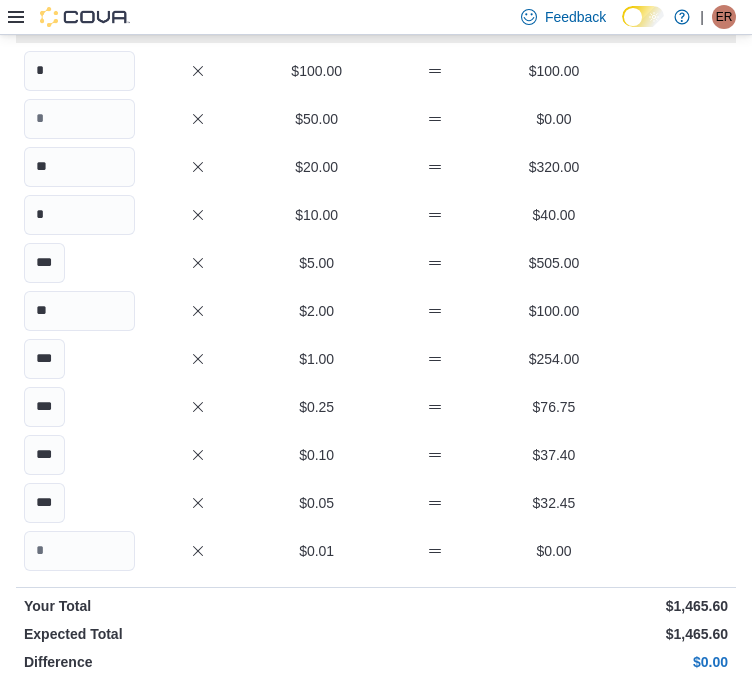 click on "Save" at bounding box center (680, 1305) 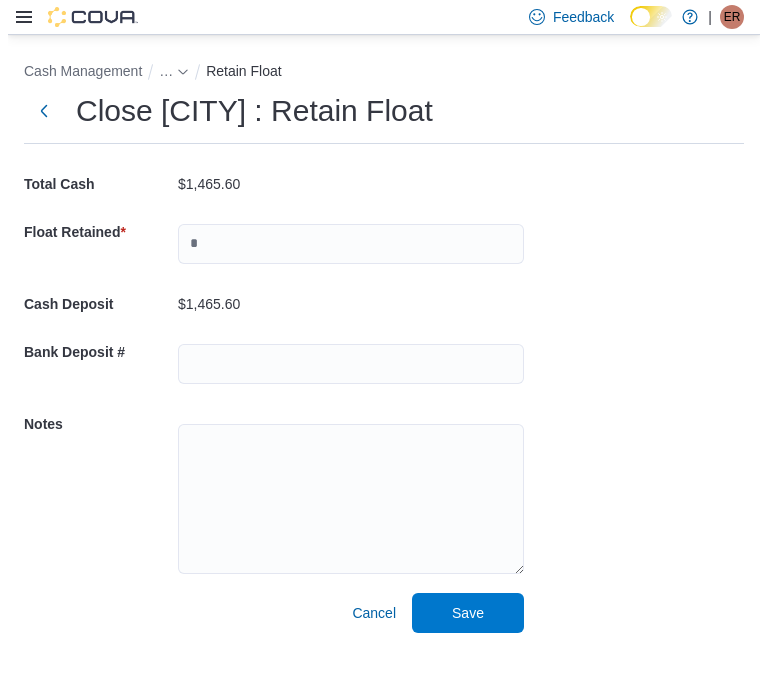 scroll, scrollTop: 0, scrollLeft: 0, axis: both 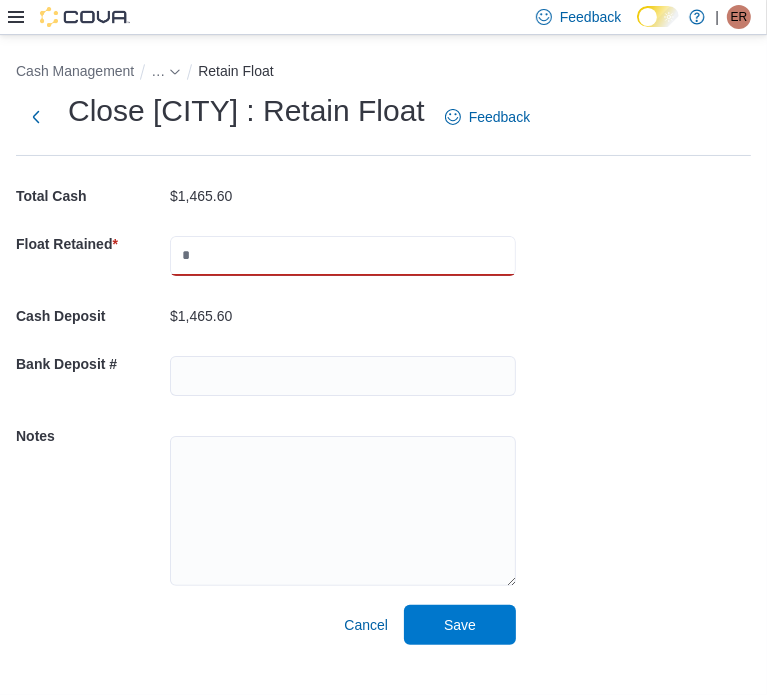 click at bounding box center [343, 256] 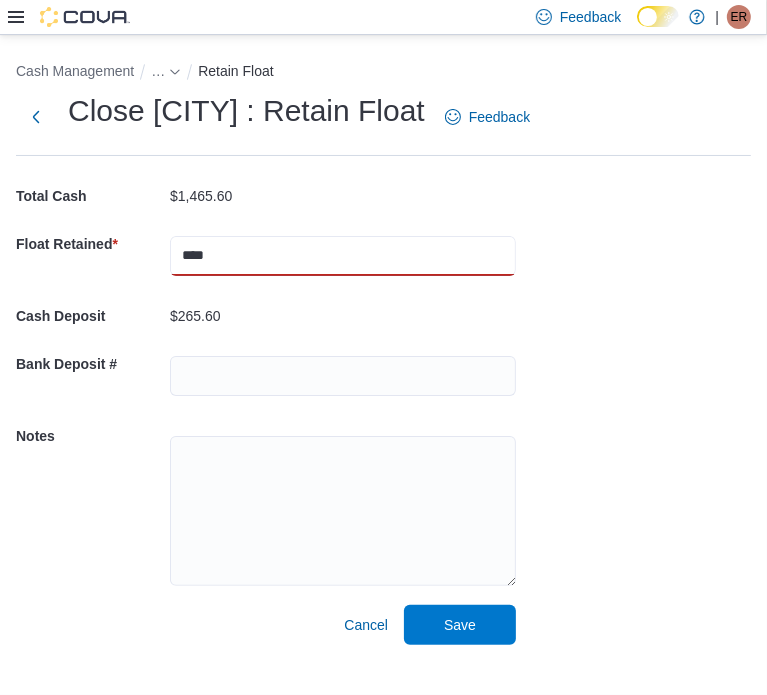 type on "****" 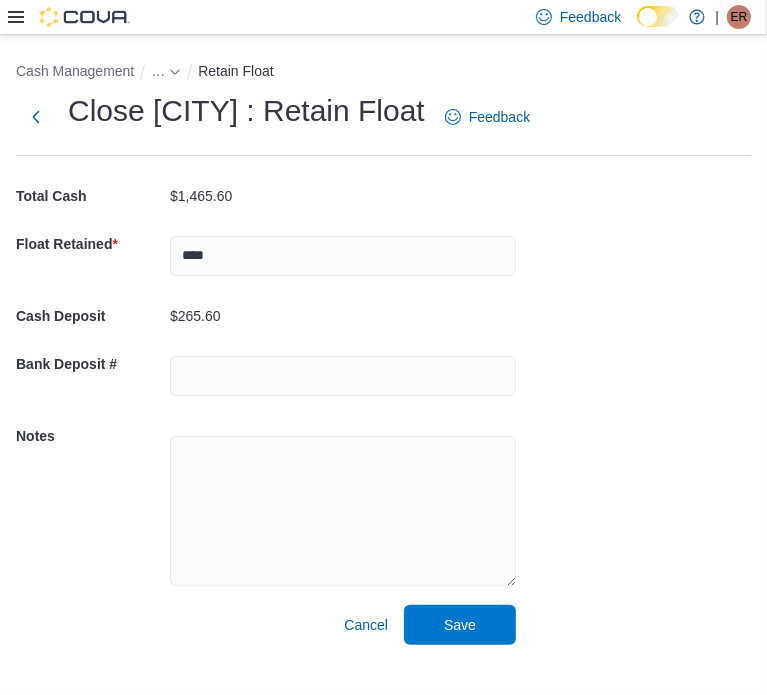 click on "Cash Management … Retain Float Close [CITY] : Retain Float Feedback Total Cash [AMOUNT] Float Retained * **** Cash Deposit [AMOUNT] Bank Deposit # Notes Cancel Save" at bounding box center (383, 348) 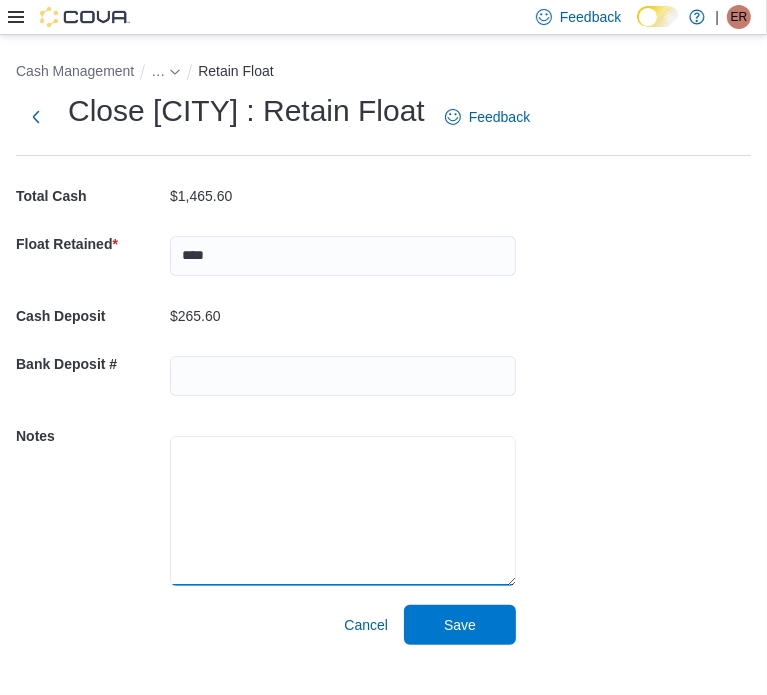 click at bounding box center (343, 511) 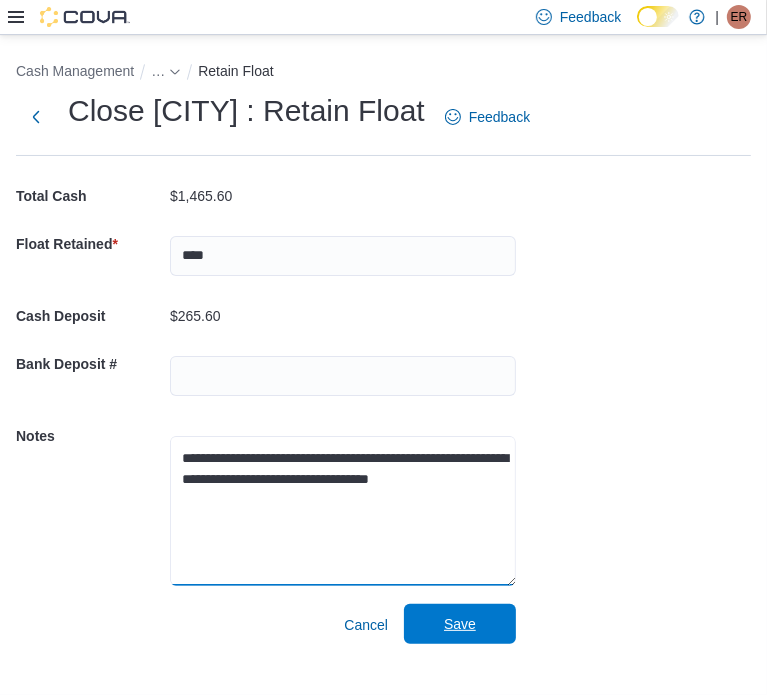 type on "**********" 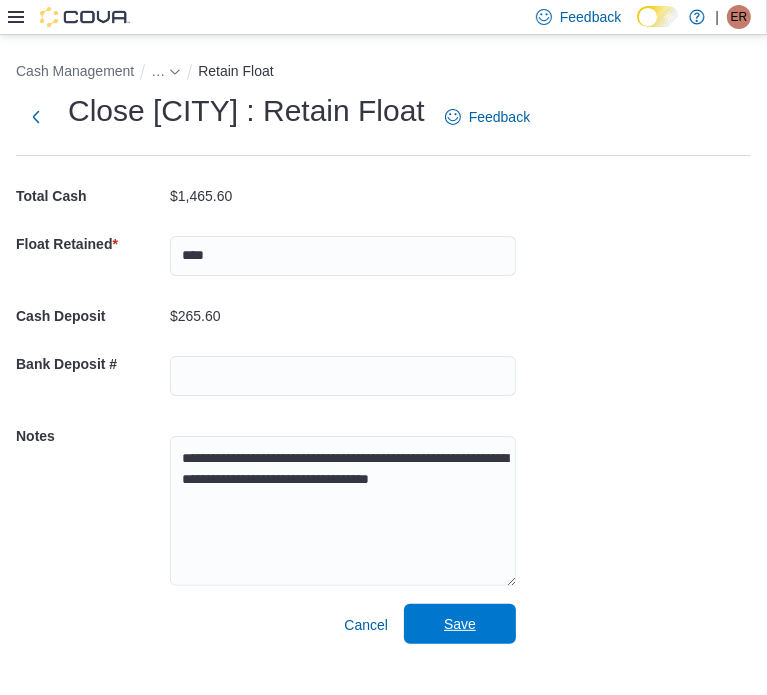 click on "Save" at bounding box center [460, 624] 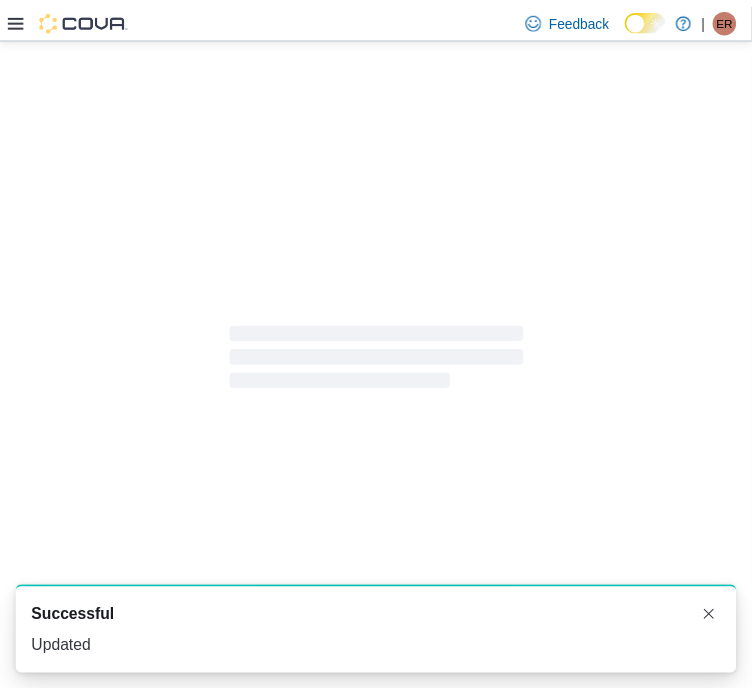 scroll, scrollTop: 0, scrollLeft: 0, axis: both 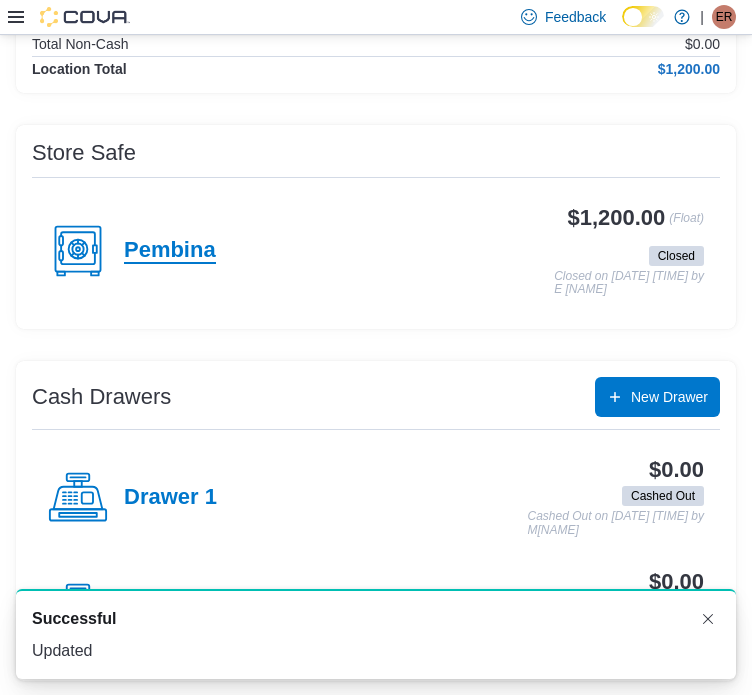 click on "Pembina" at bounding box center (170, 251) 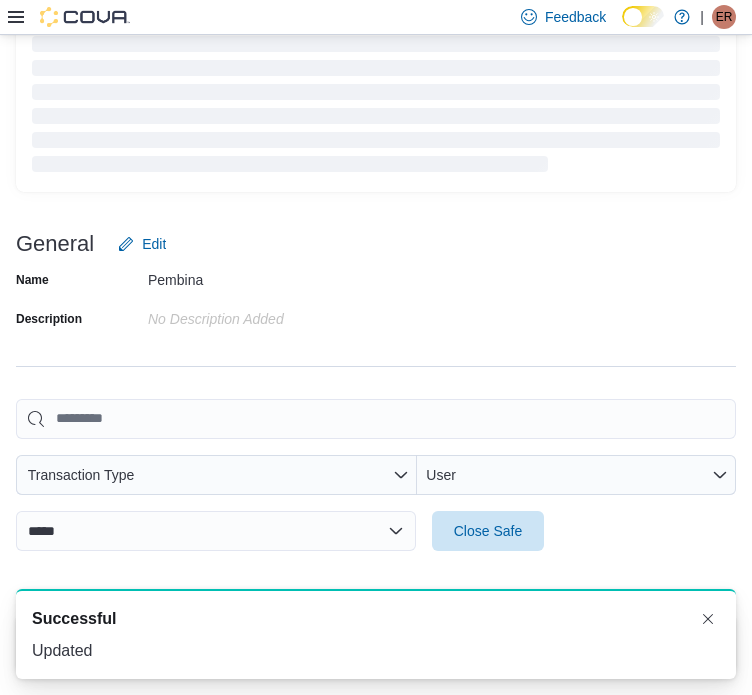 scroll, scrollTop: 106, scrollLeft: 0, axis: vertical 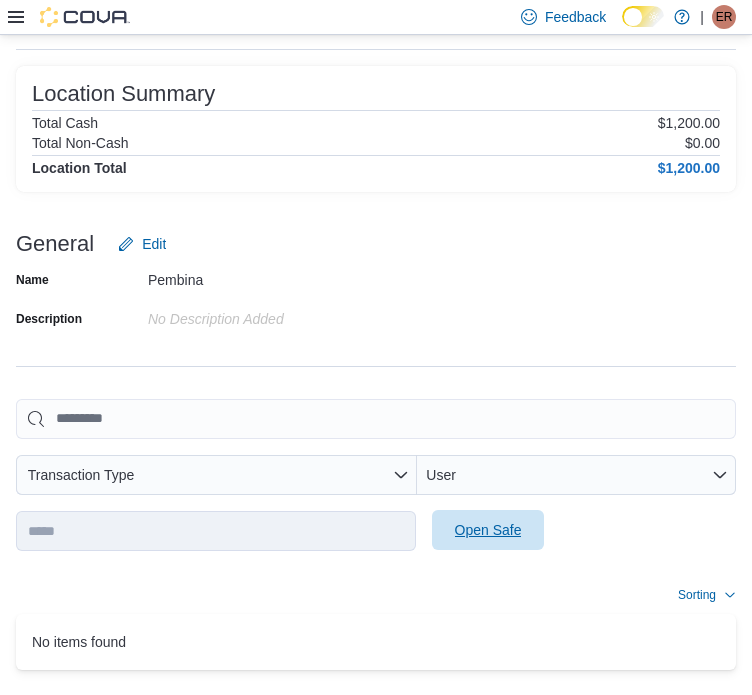 click on "Open Safe" at bounding box center (488, 530) 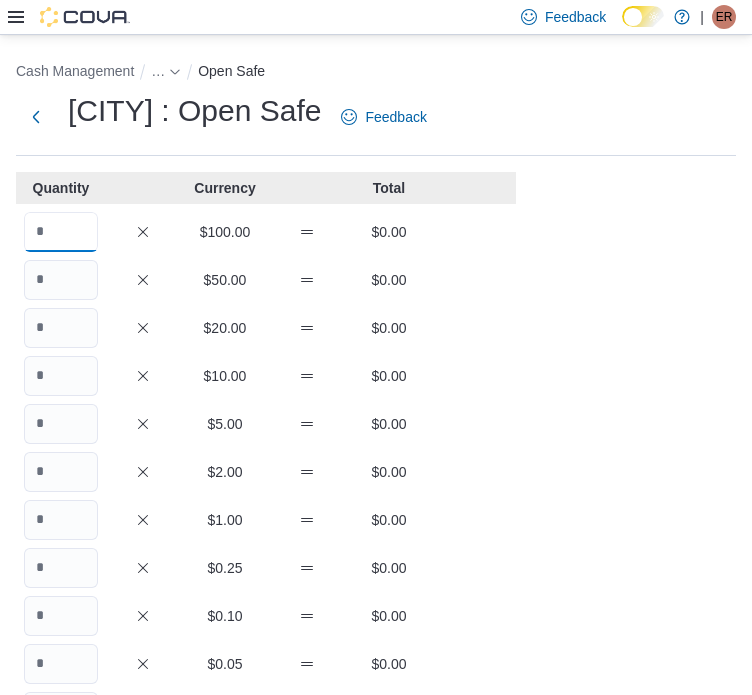 click at bounding box center [61, 232] 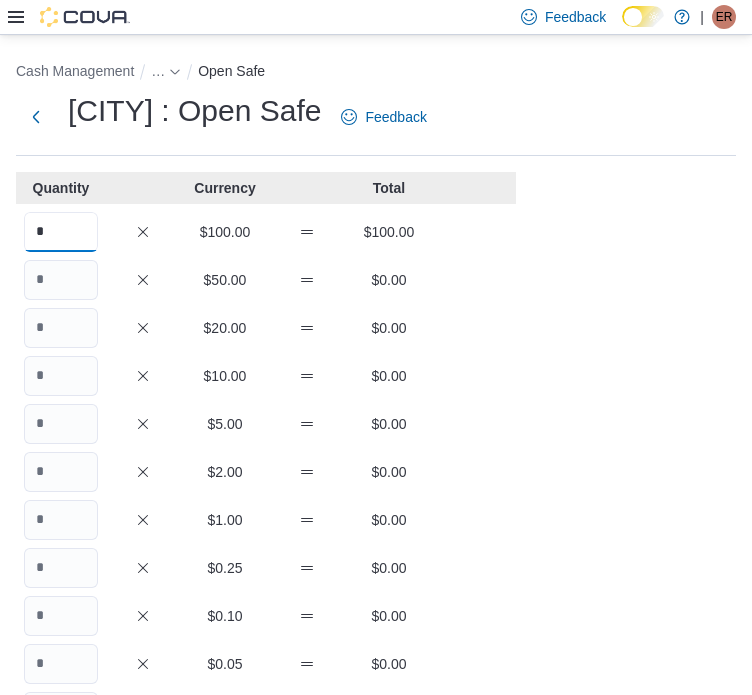 type on "*" 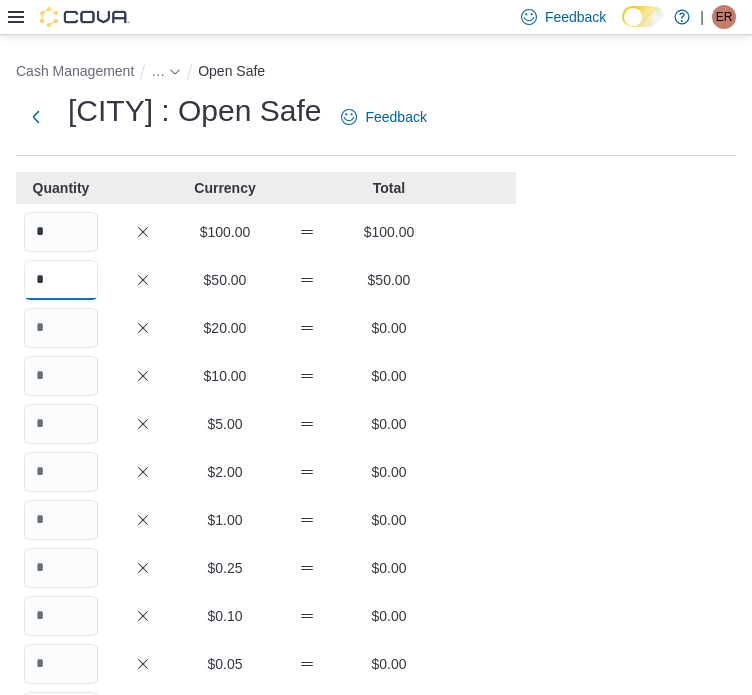type on "*" 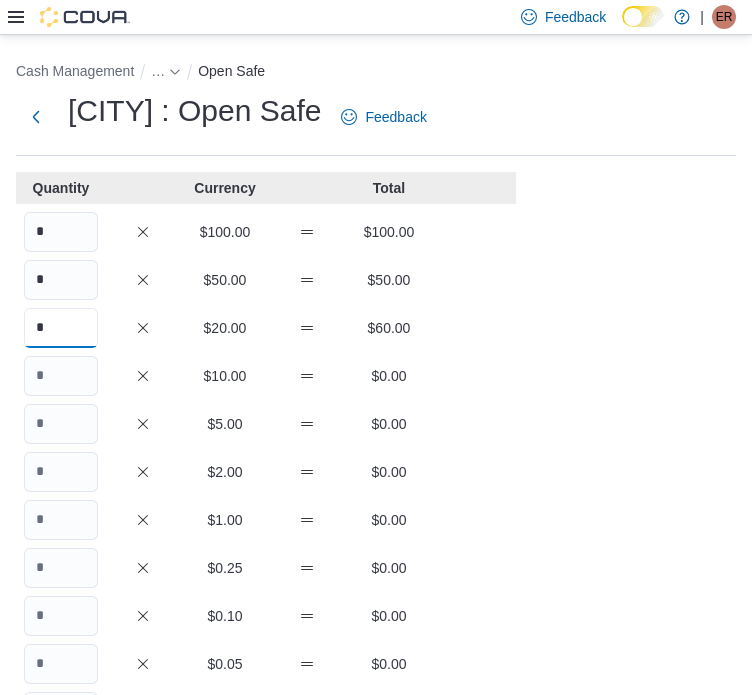 type on "*" 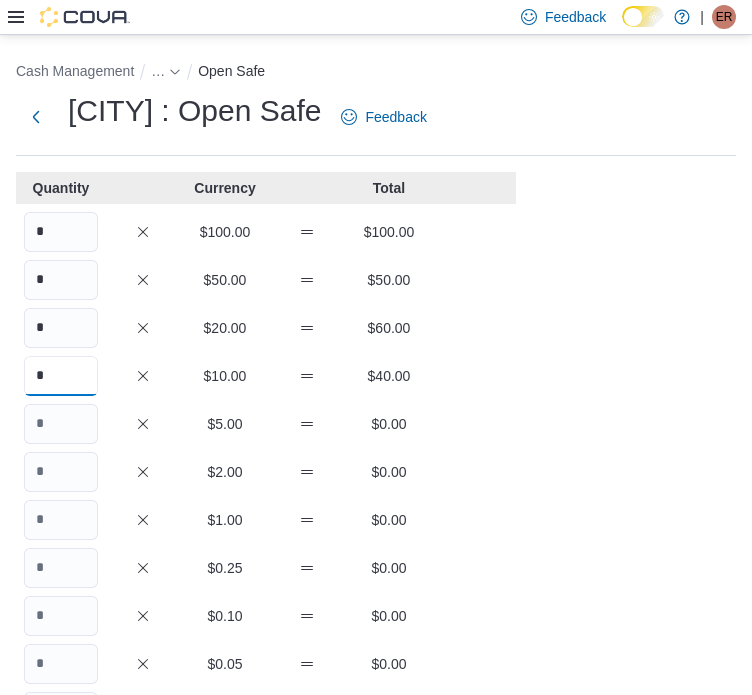 type on "*" 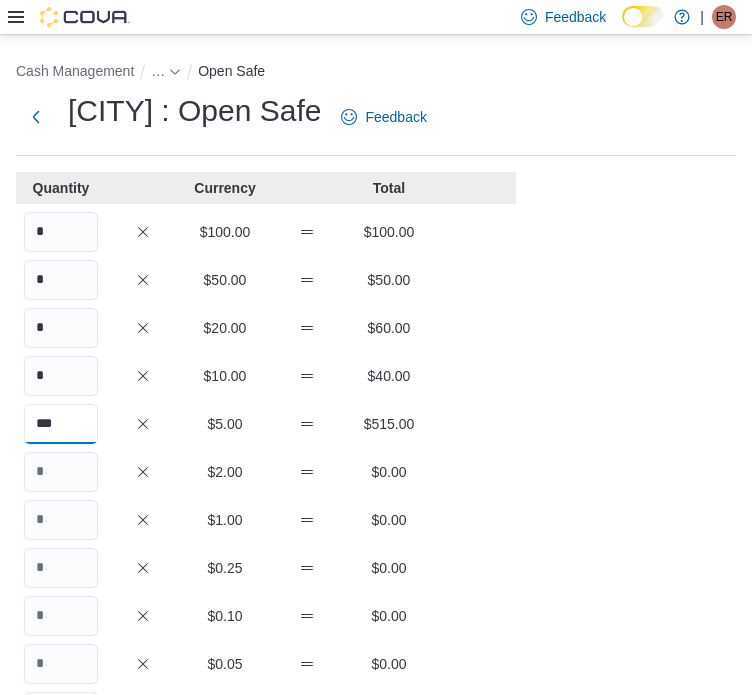 type on "***" 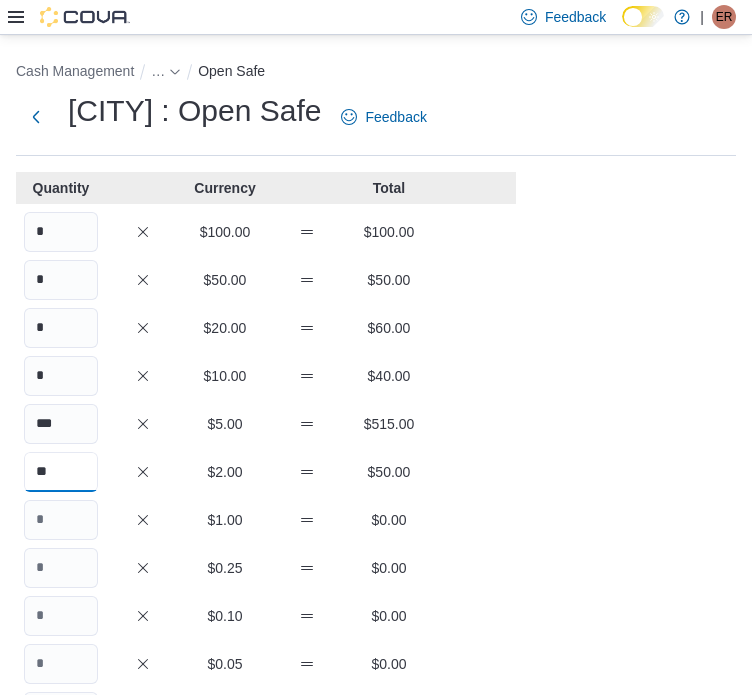 type on "**" 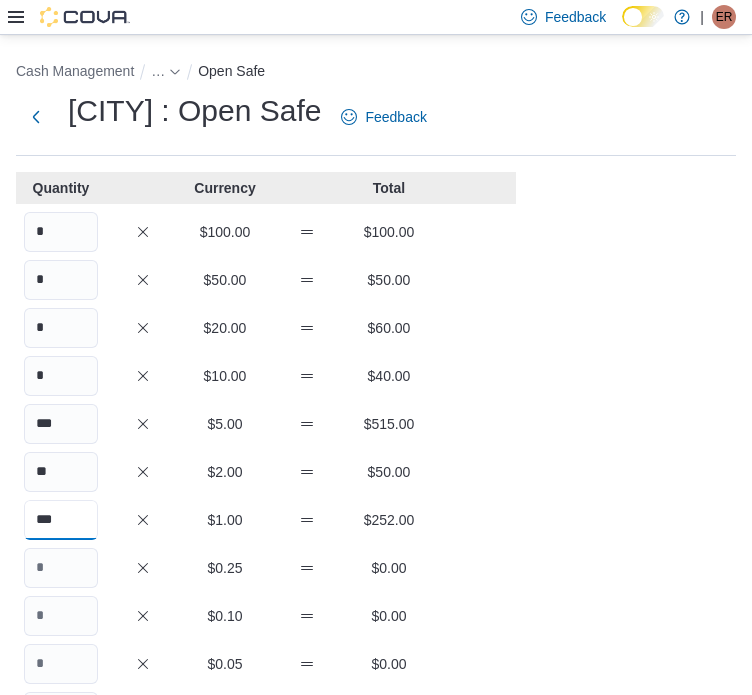 type on "***" 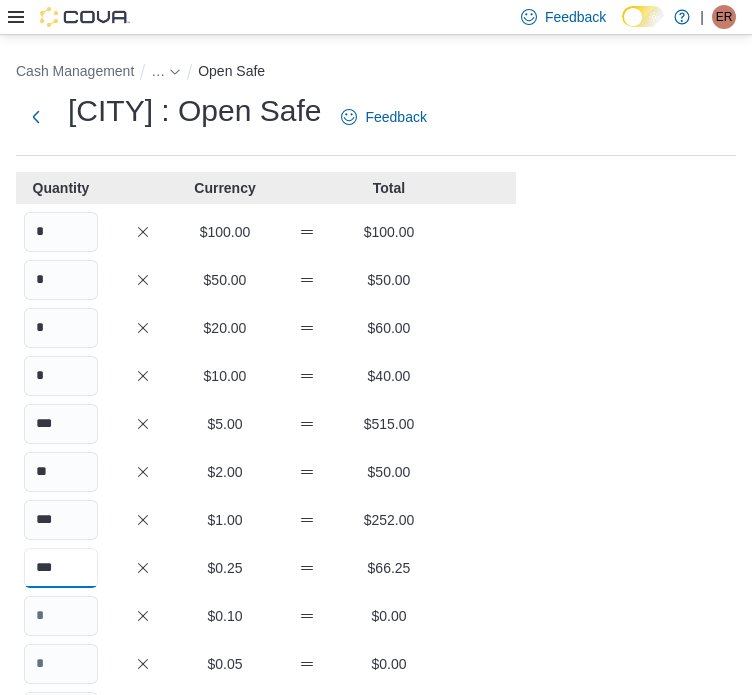type on "***" 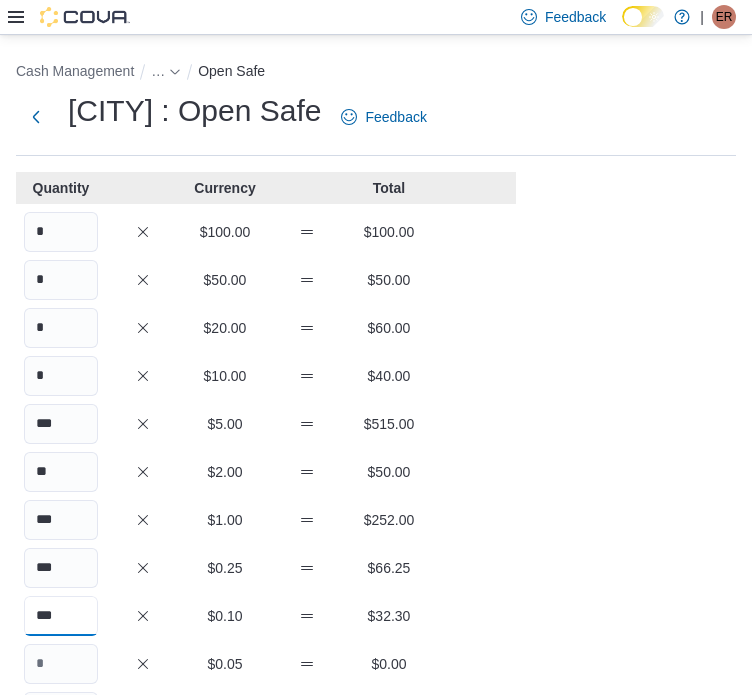 type on "***" 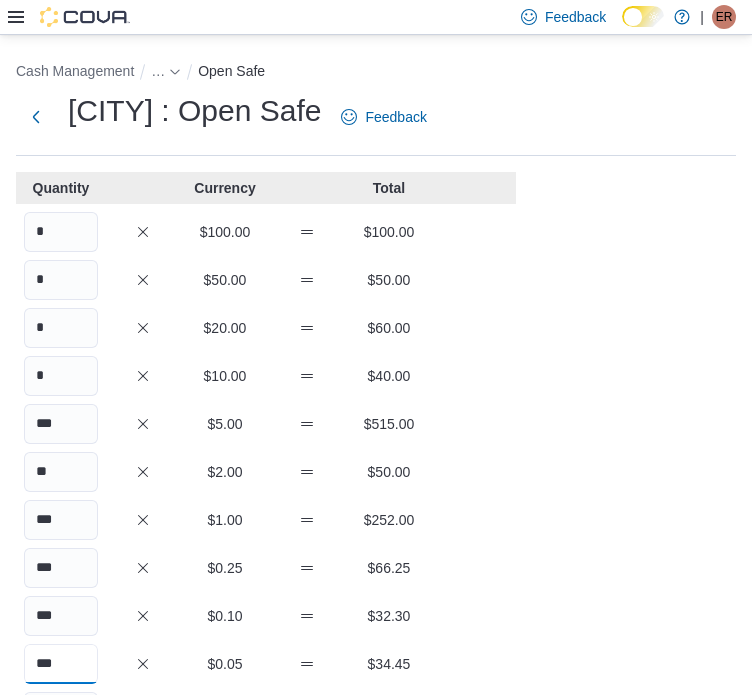 type on "***" 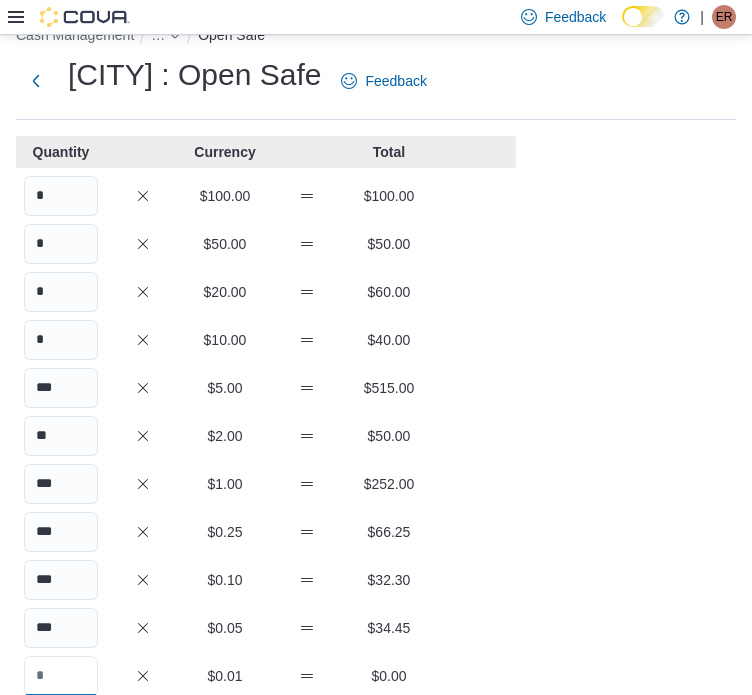 scroll, scrollTop: 386, scrollLeft: 0, axis: vertical 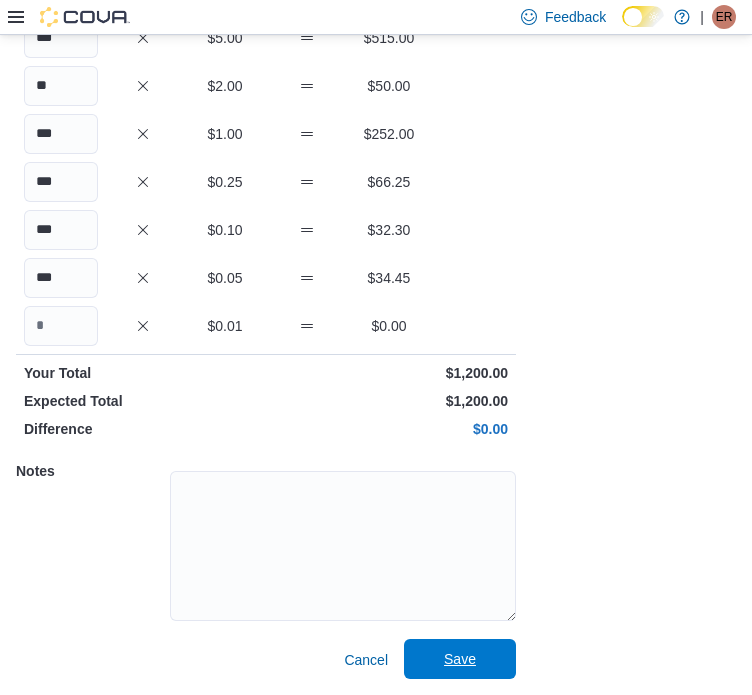 click on "Save" at bounding box center (460, 659) 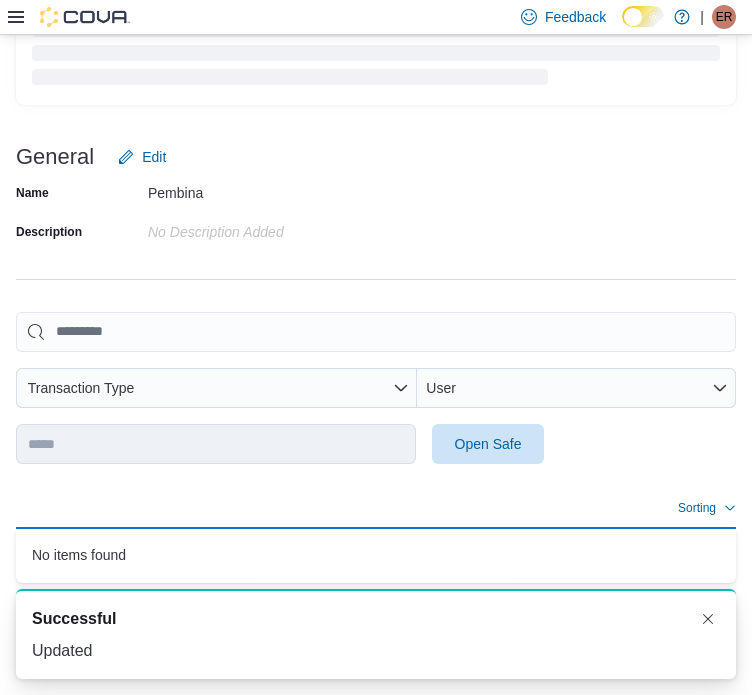 scroll, scrollTop: 106, scrollLeft: 0, axis: vertical 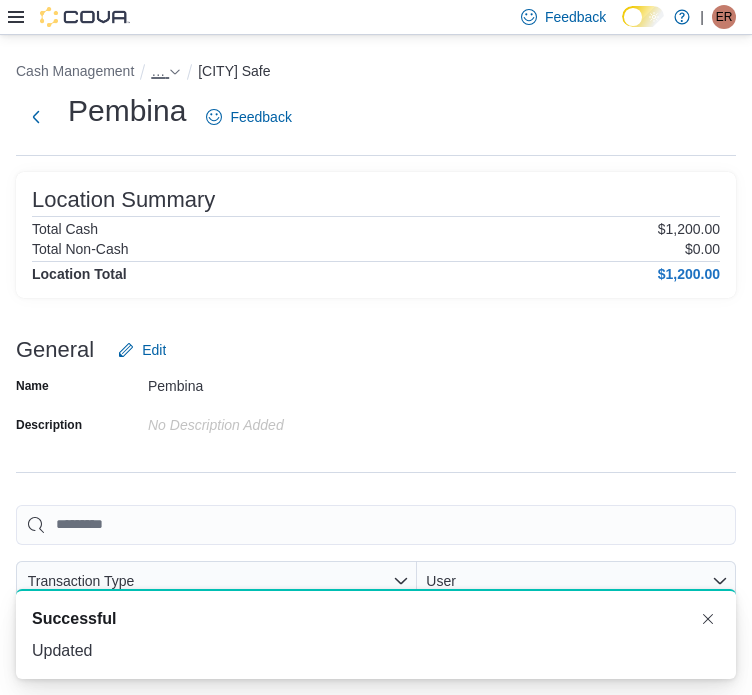click 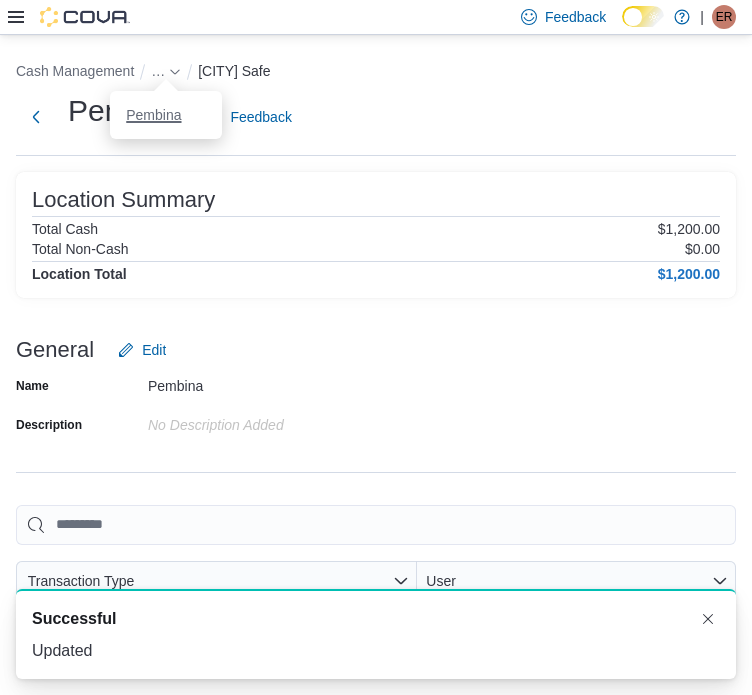 click on "Pembina" at bounding box center [153, 115] 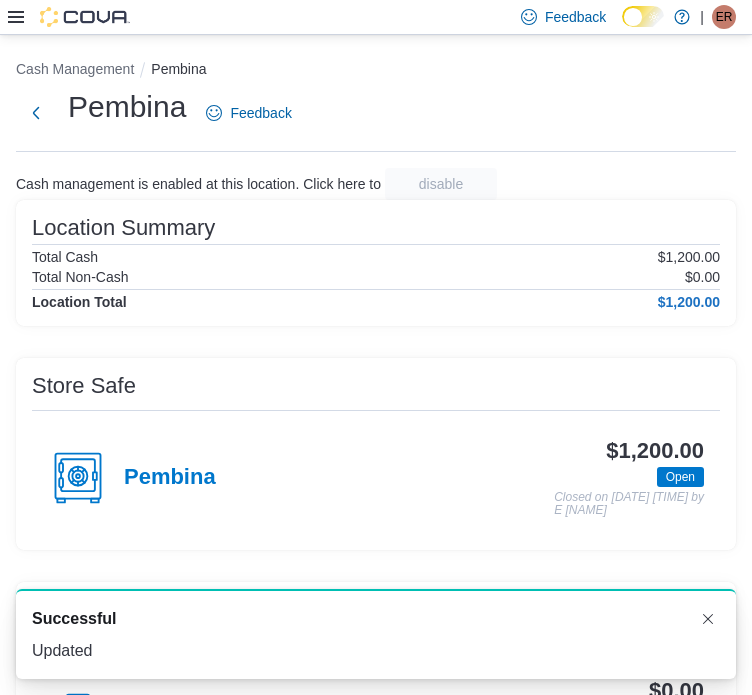 scroll, scrollTop: 221, scrollLeft: 0, axis: vertical 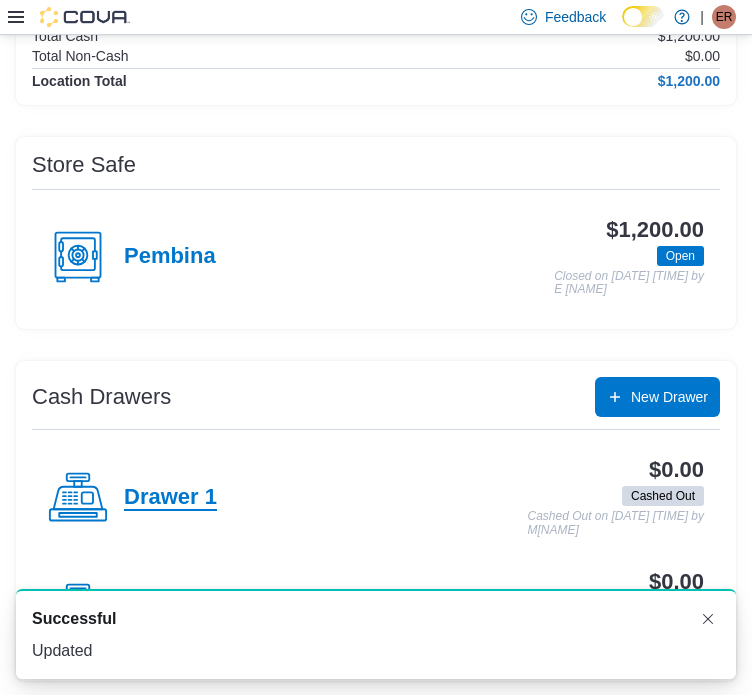 click on "Drawer 1" at bounding box center (170, 498) 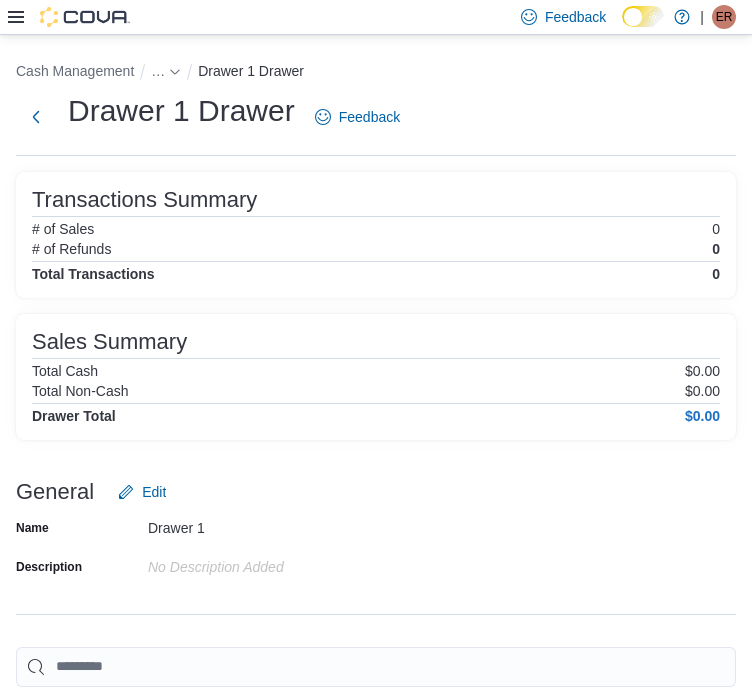 scroll, scrollTop: 248, scrollLeft: 0, axis: vertical 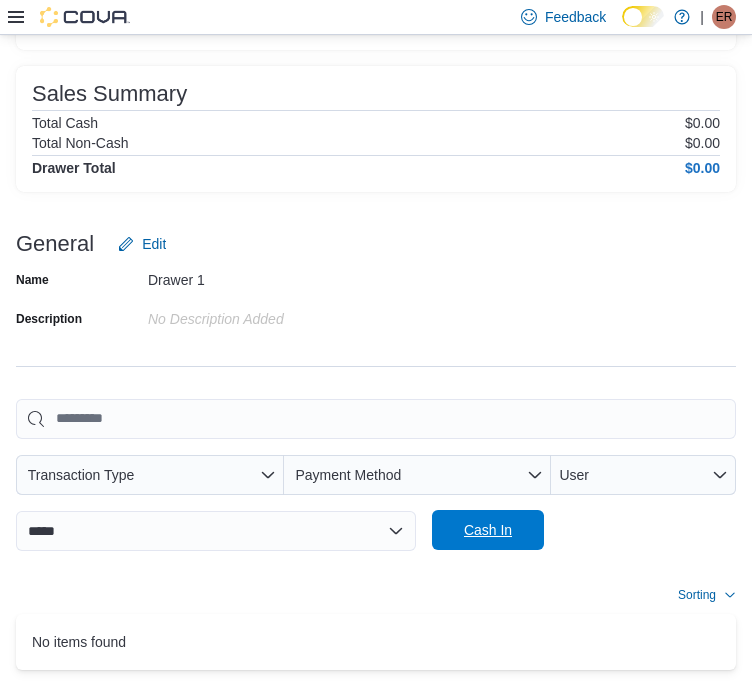 click on "Cash In" at bounding box center (488, 530) 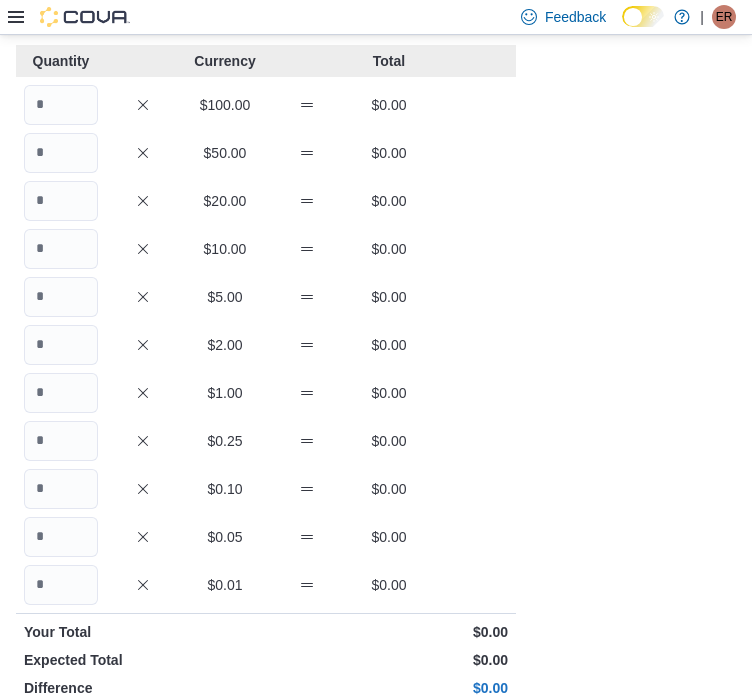 scroll, scrollTop: 0, scrollLeft: 0, axis: both 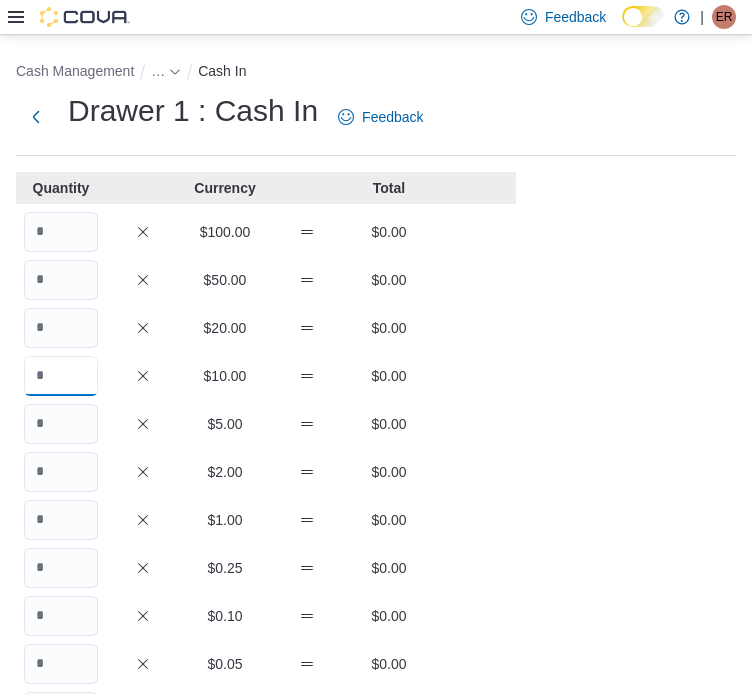 click at bounding box center (61, 376) 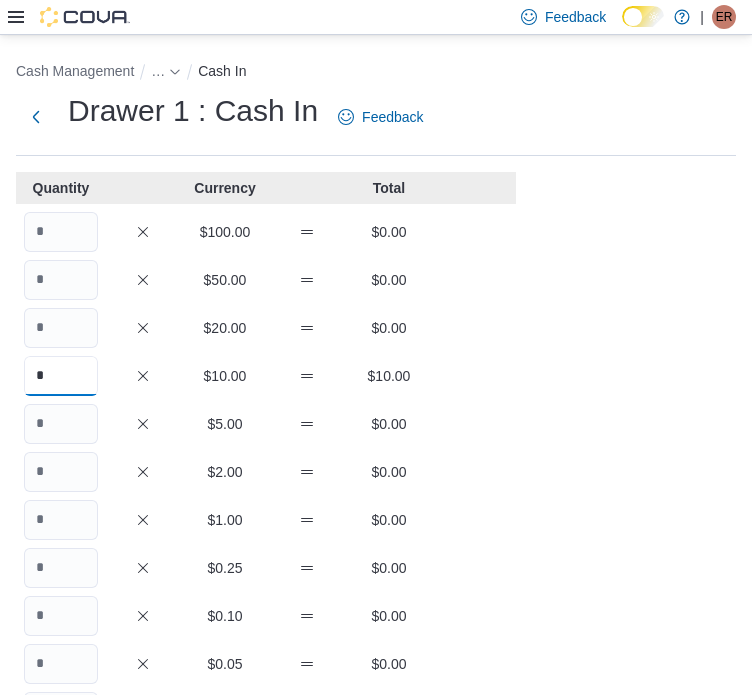 type on "*" 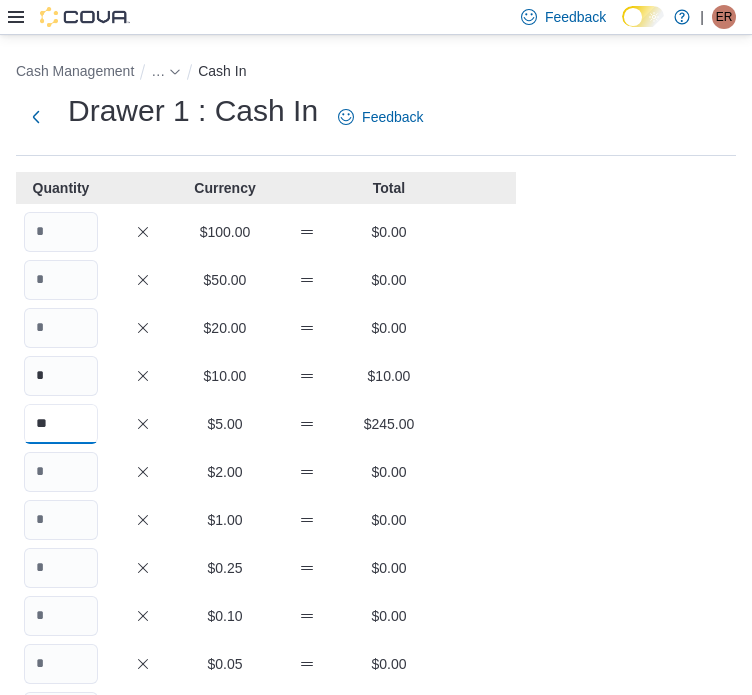 type on "**" 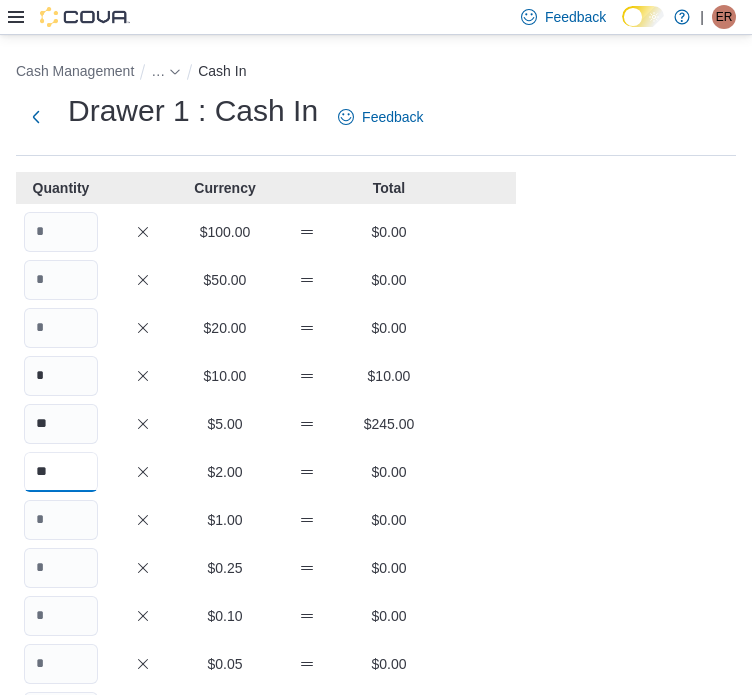 type on "**" 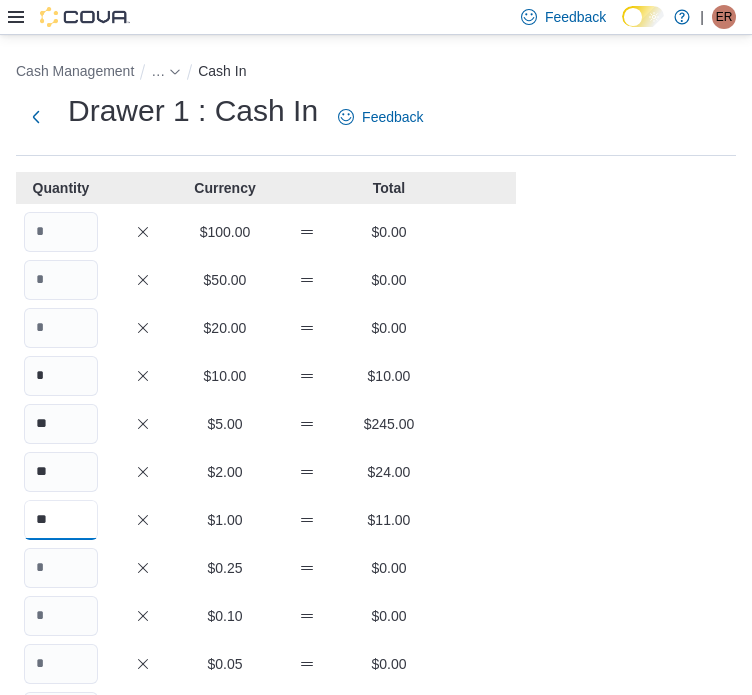 type on "**" 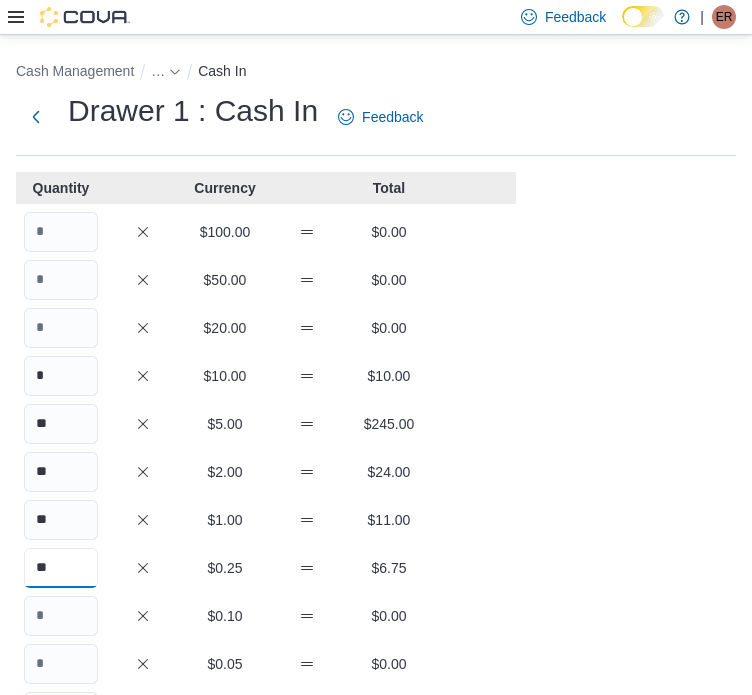 type on "**" 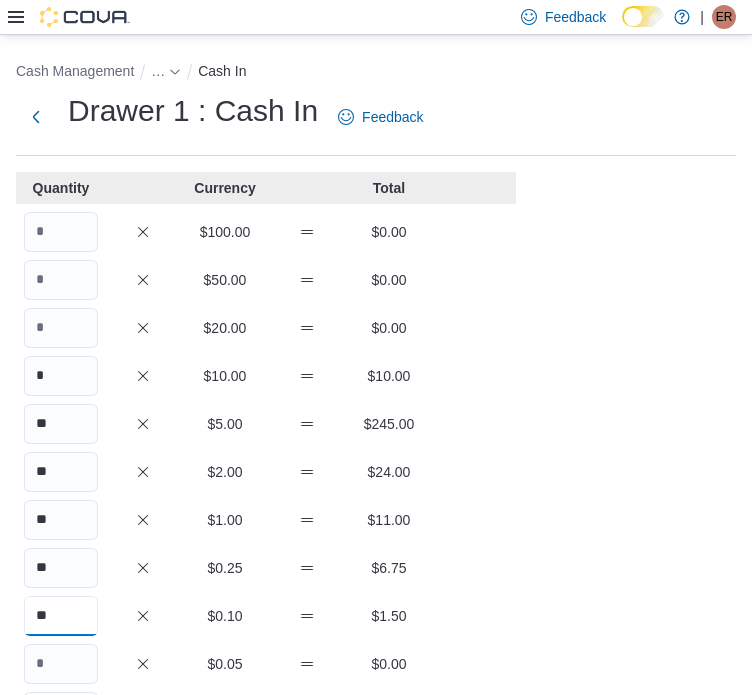 type on "**" 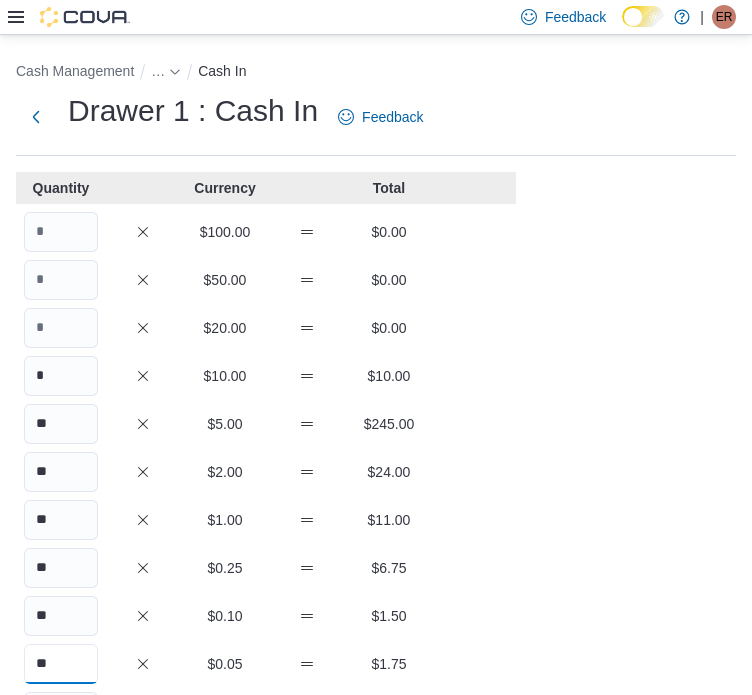 type on "**" 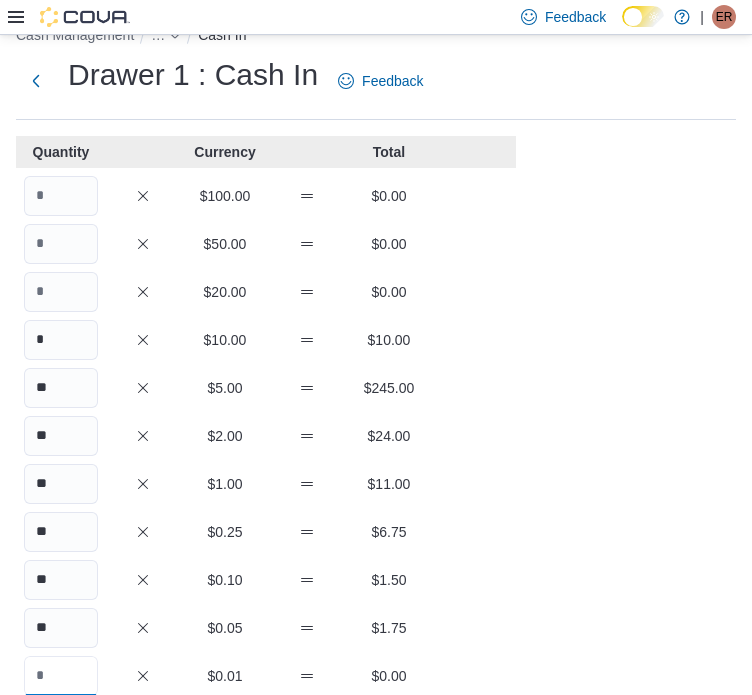 scroll, scrollTop: 386, scrollLeft: 0, axis: vertical 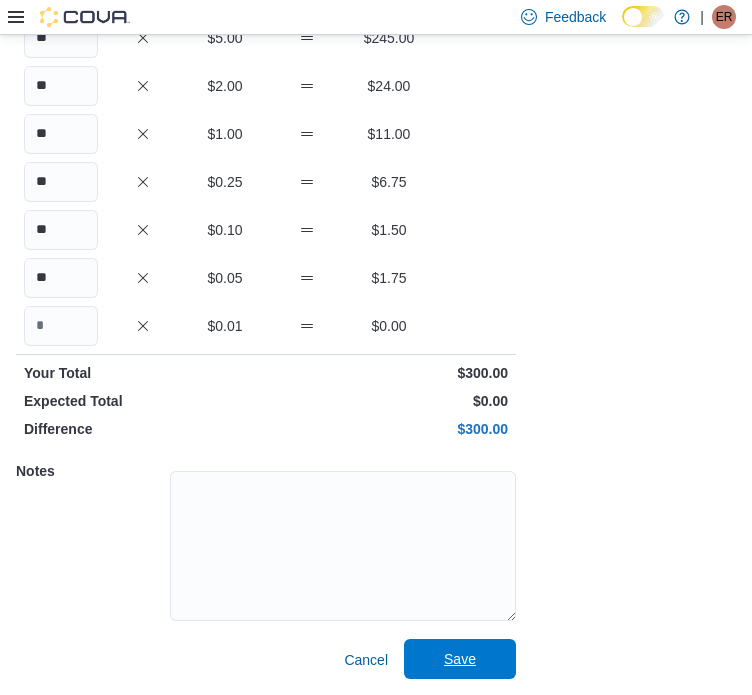 click on "Save" at bounding box center (460, 659) 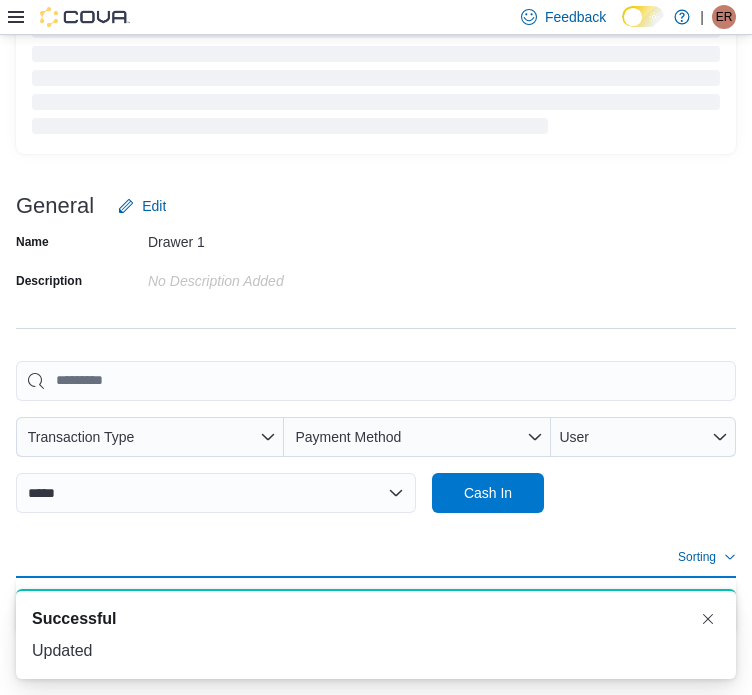 scroll, scrollTop: 248, scrollLeft: 0, axis: vertical 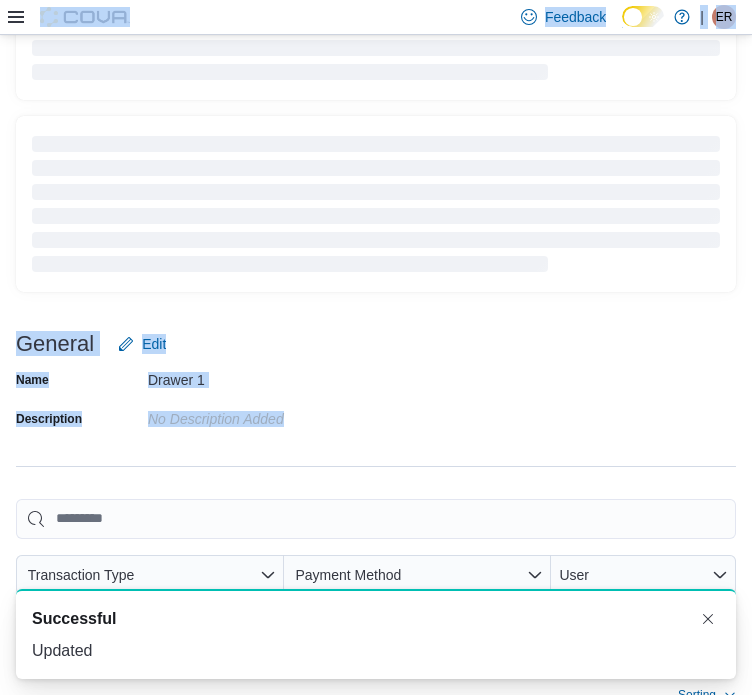 drag, startPoint x: 496, startPoint y: 656, endPoint x: 408, endPoint y: 367, distance: 302.10098 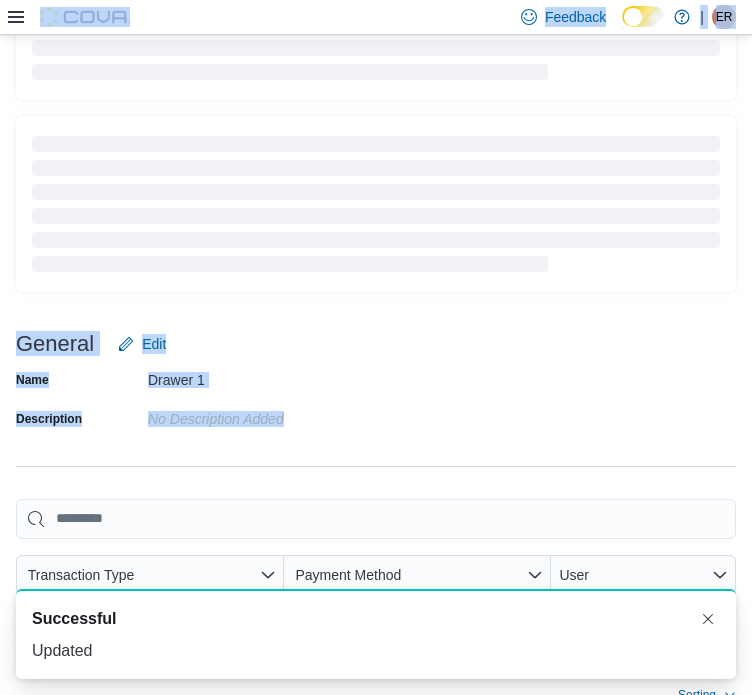 click on "**********" at bounding box center (376, 425) 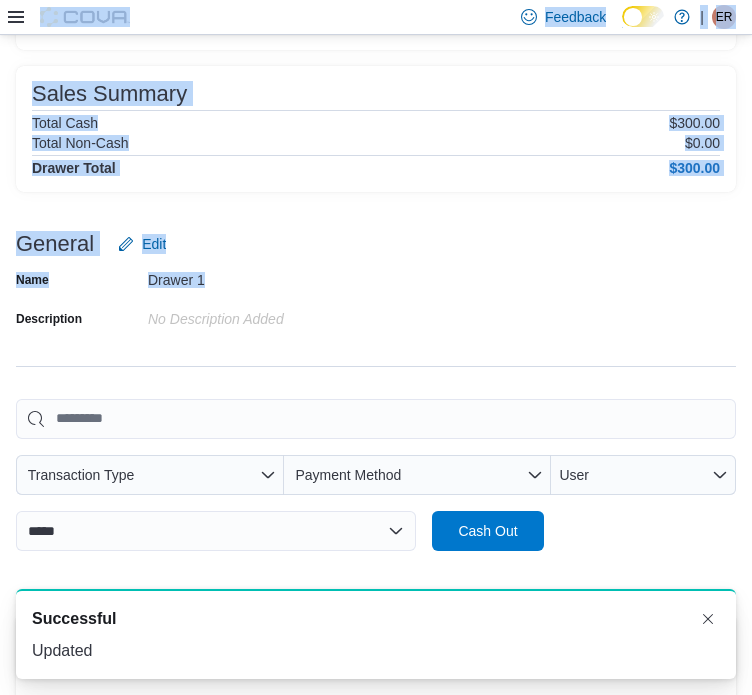 scroll, scrollTop: 0, scrollLeft: 0, axis: both 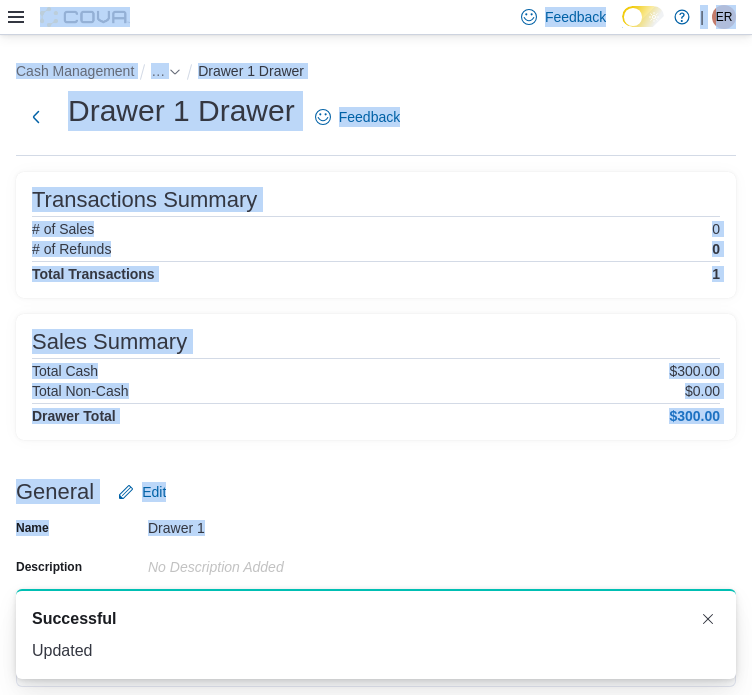 click on "…" at bounding box center [166, 71] 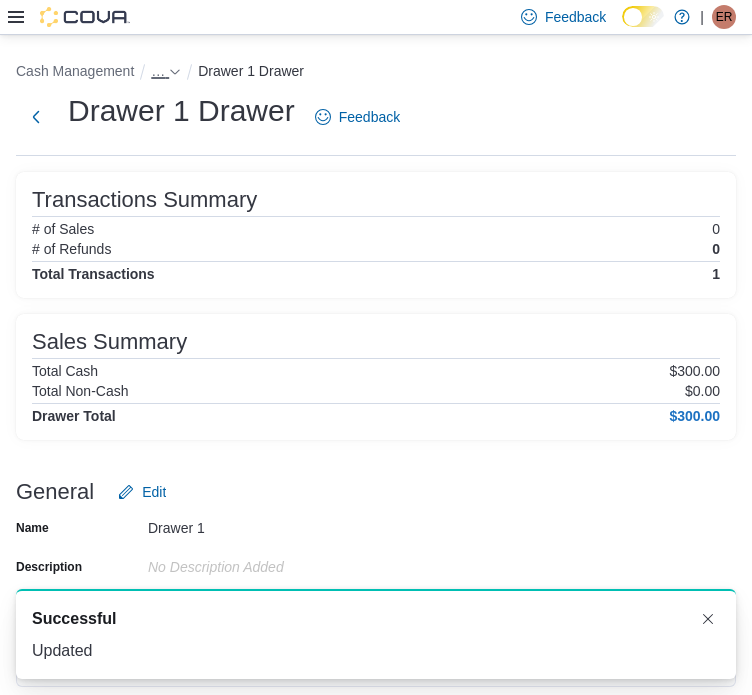 click 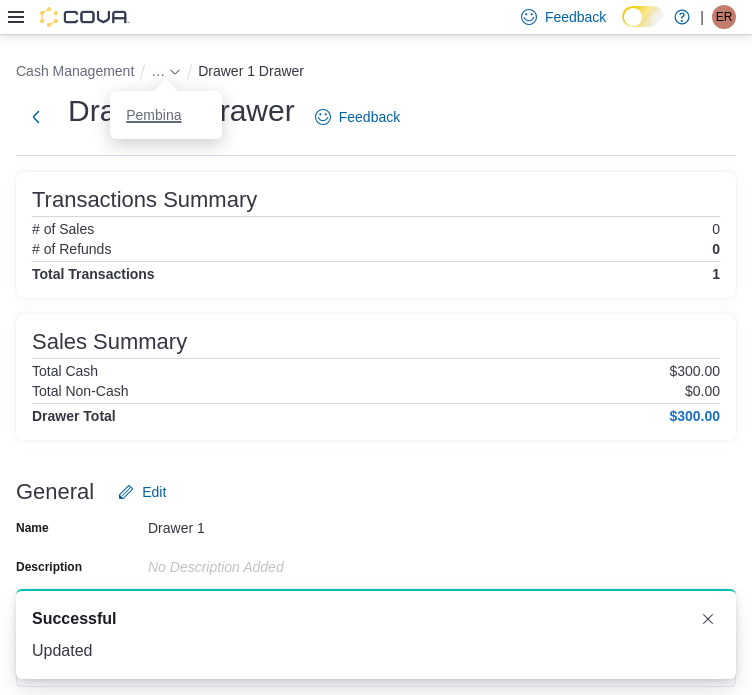 click on "Pembina" at bounding box center [153, 115] 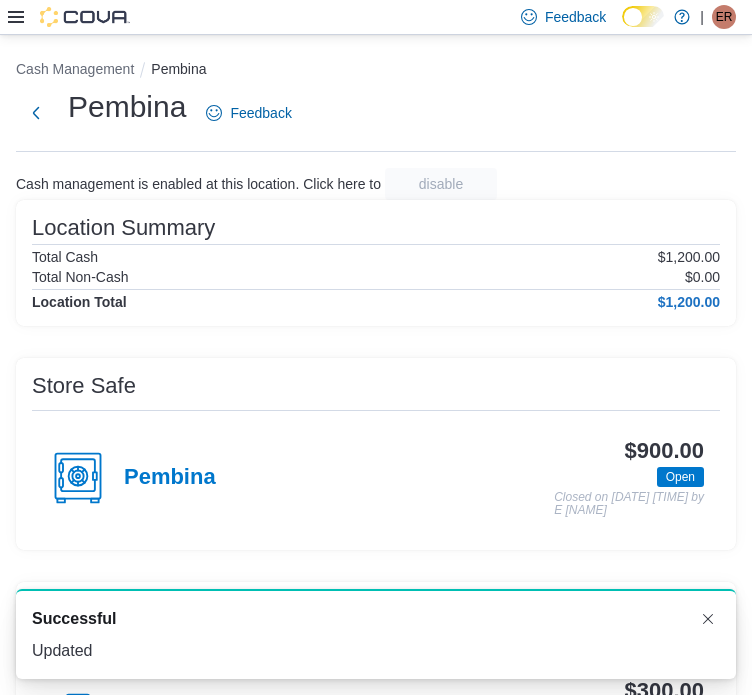 scroll, scrollTop: 221, scrollLeft: 0, axis: vertical 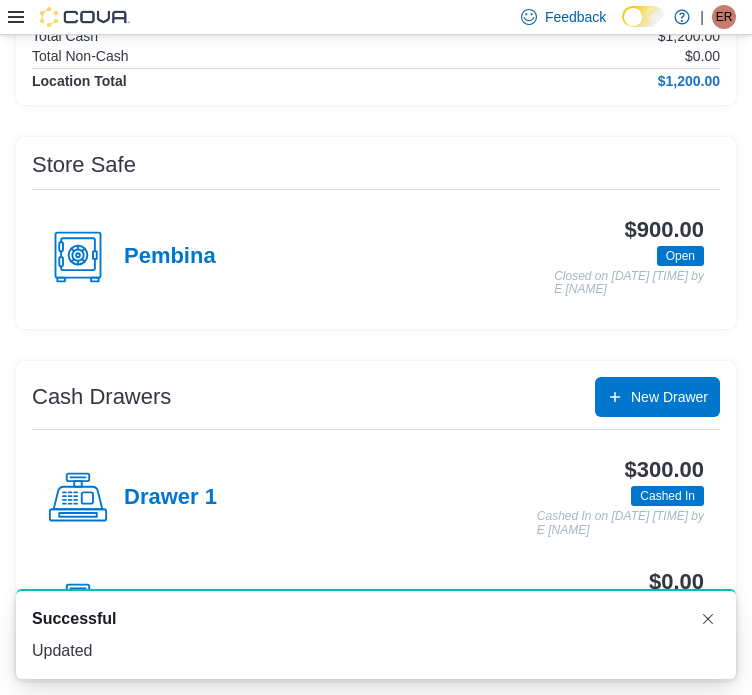 click on "Drawer 2" at bounding box center [170, 609] 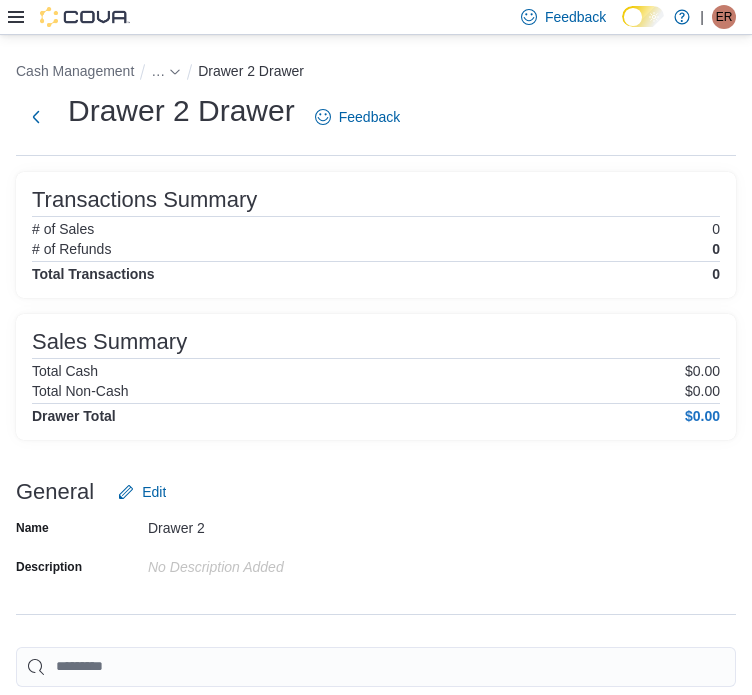 scroll, scrollTop: 248, scrollLeft: 0, axis: vertical 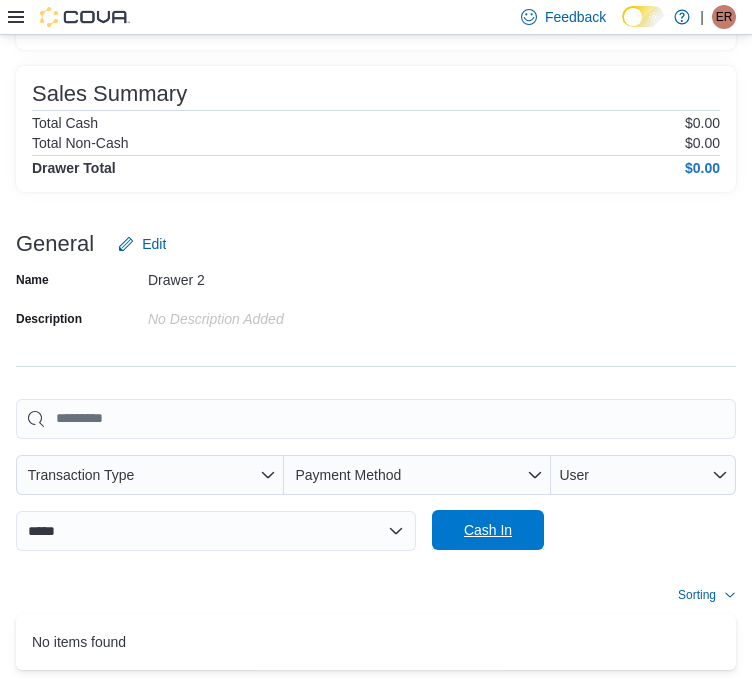 click on "Cash In" at bounding box center (488, 530) 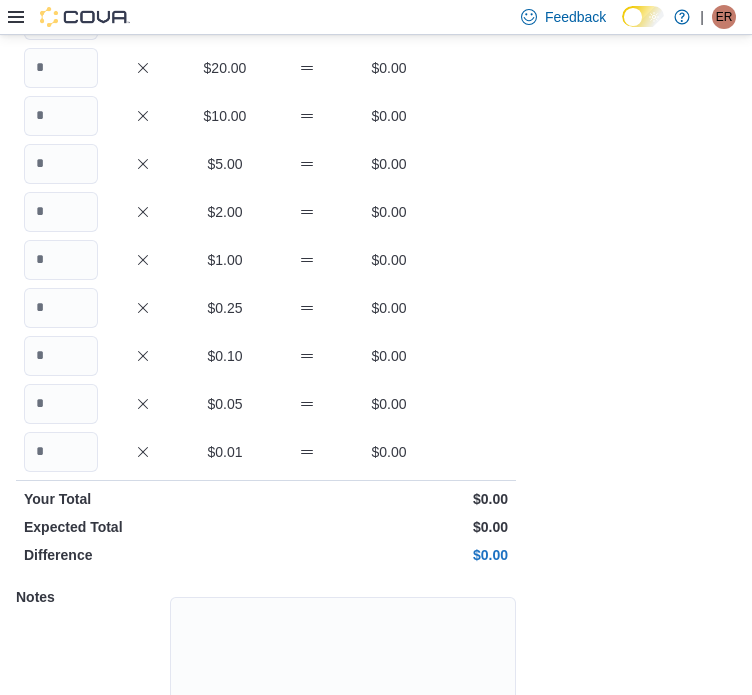scroll, scrollTop: 127, scrollLeft: 0, axis: vertical 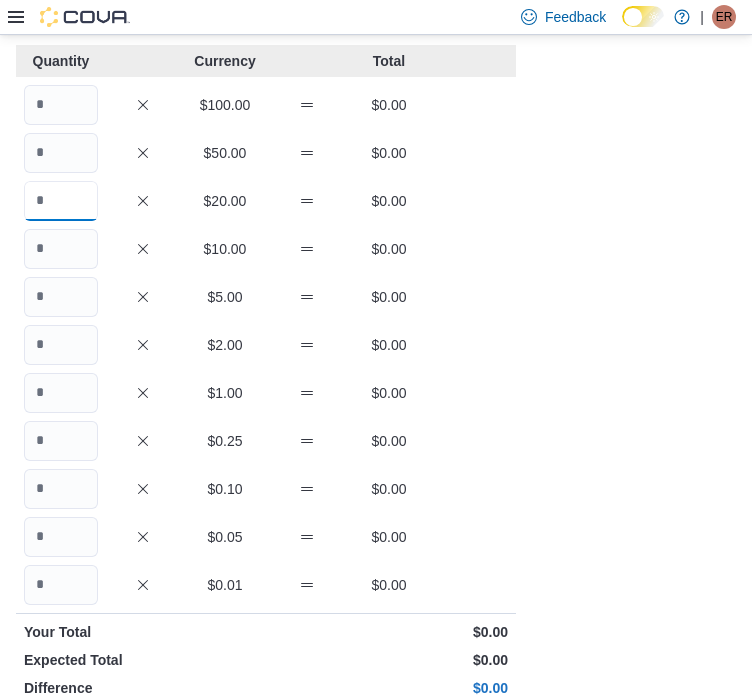 click at bounding box center (61, 201) 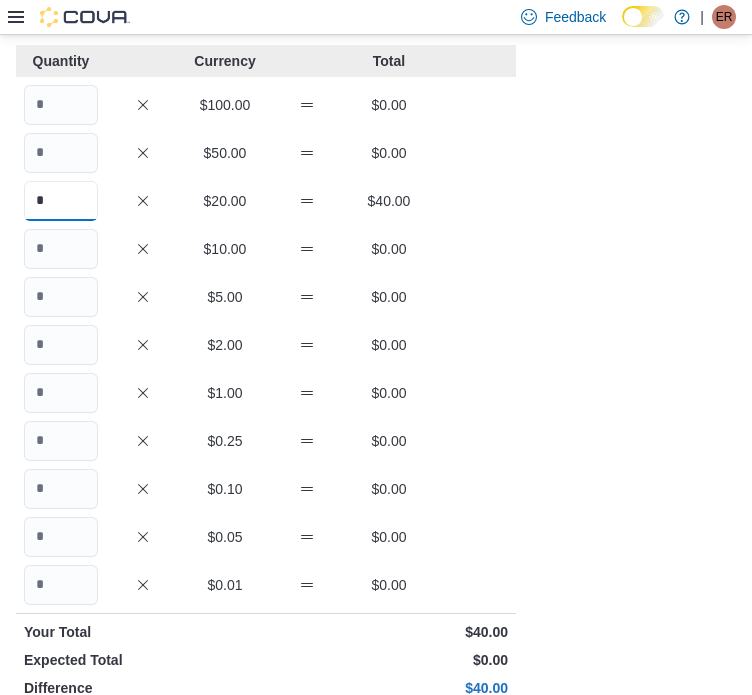 type on "*" 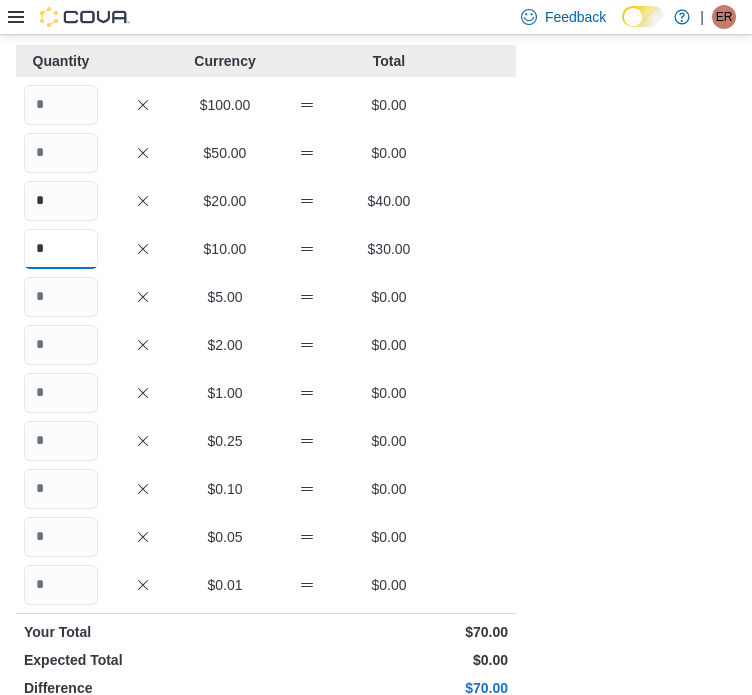 type on "*" 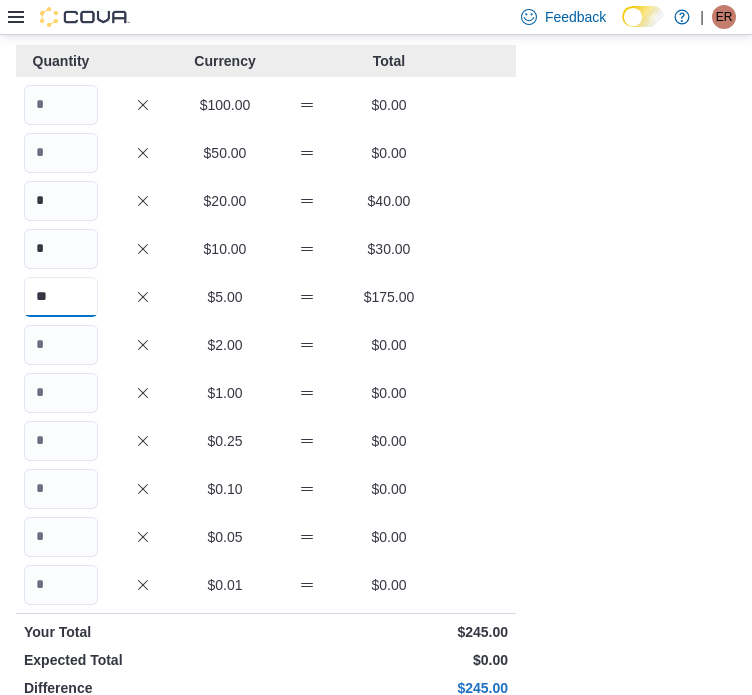 type on "**" 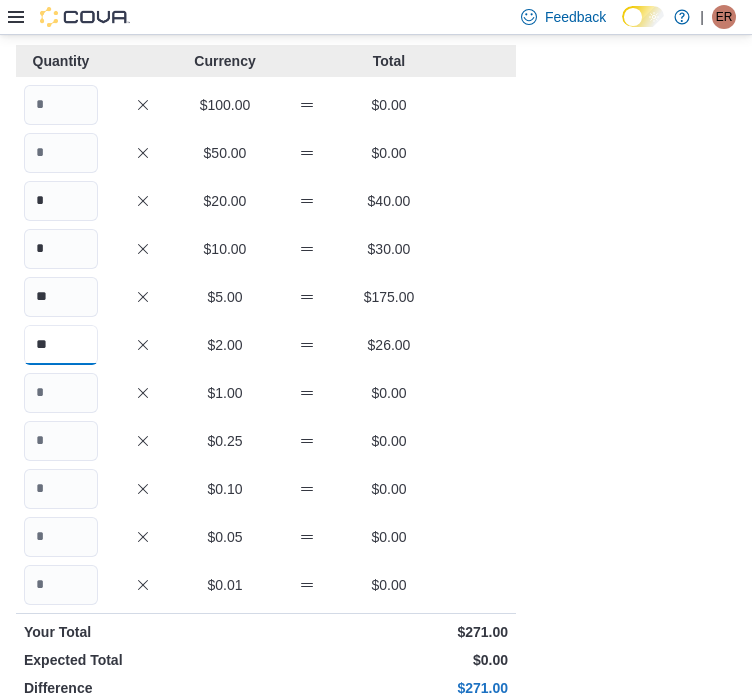 type on "**" 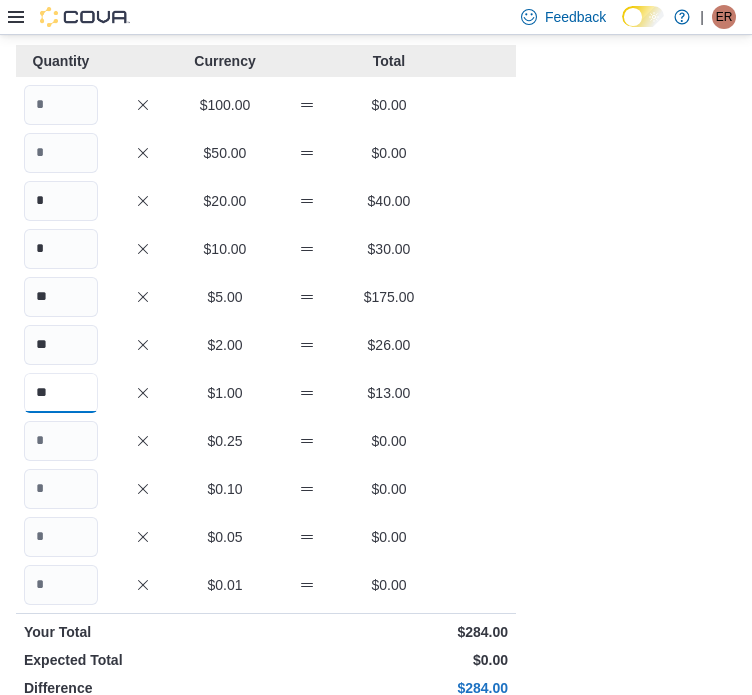 type on "**" 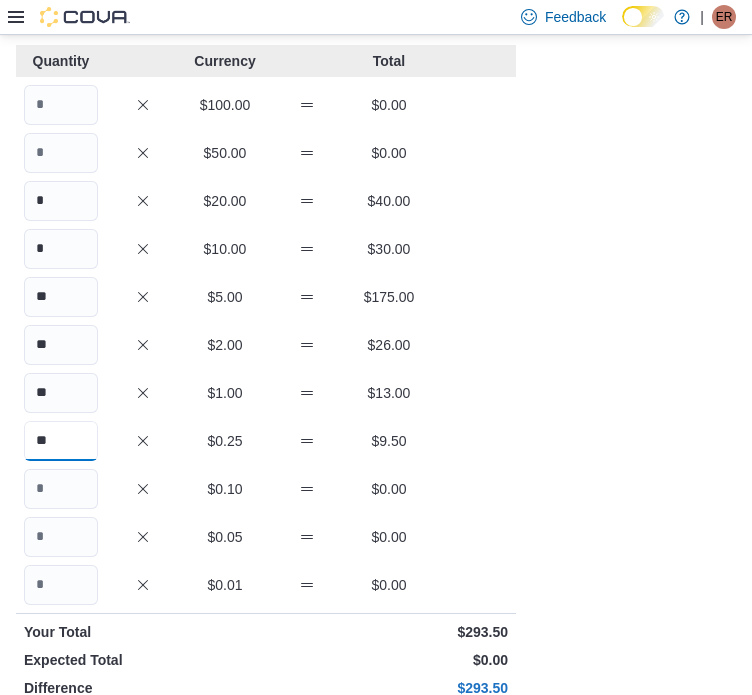 type on "**" 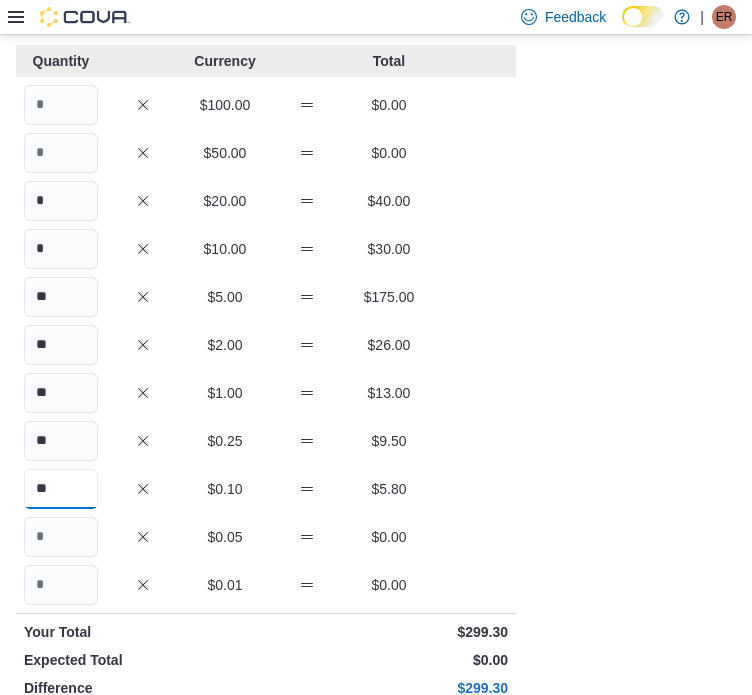 type on "**" 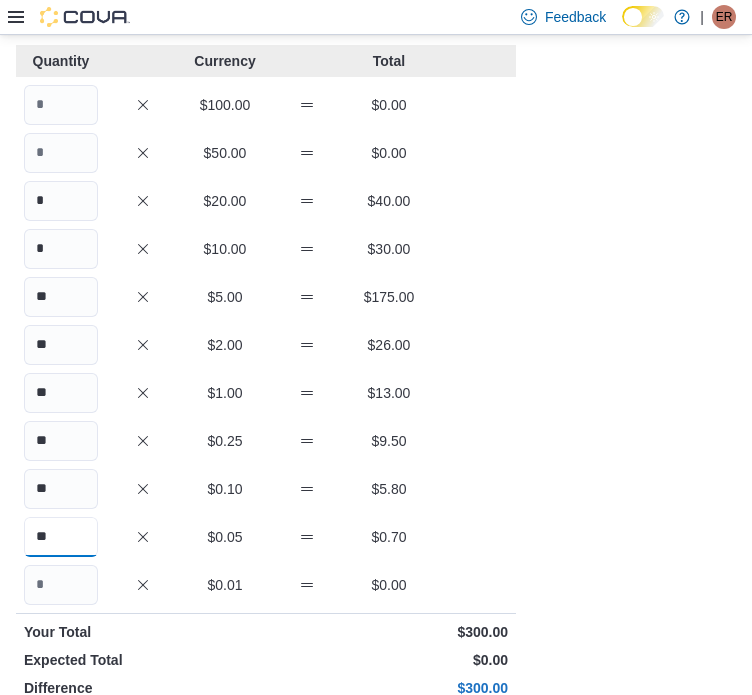 type on "**" 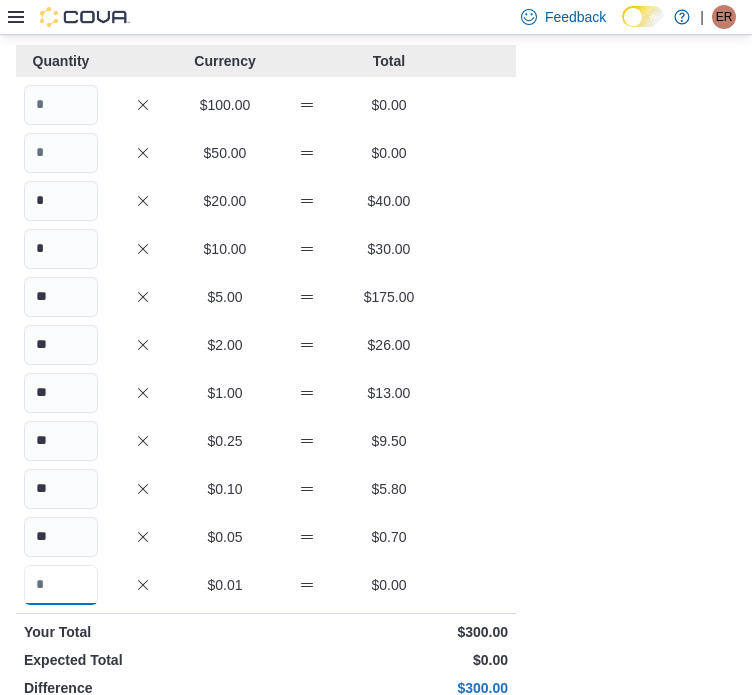 scroll, scrollTop: 386, scrollLeft: 0, axis: vertical 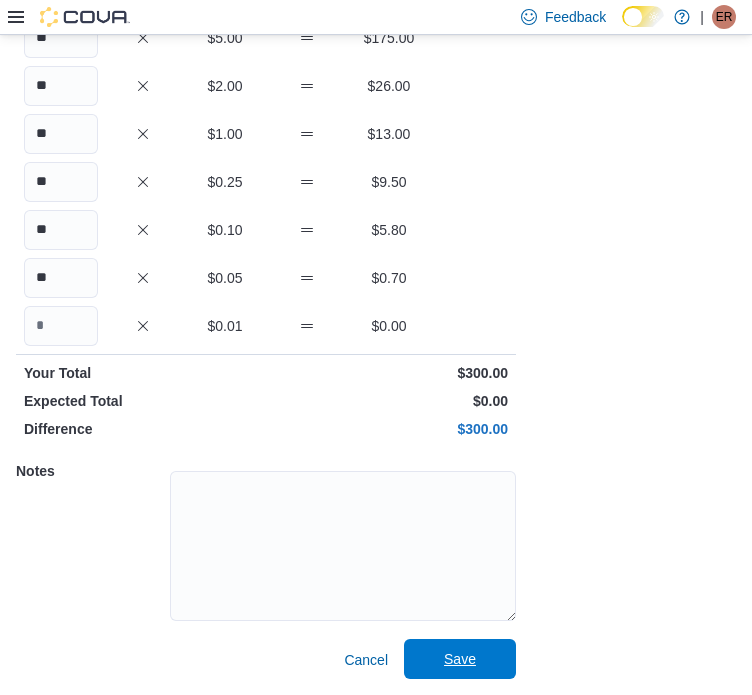 click on "Save" at bounding box center (460, 659) 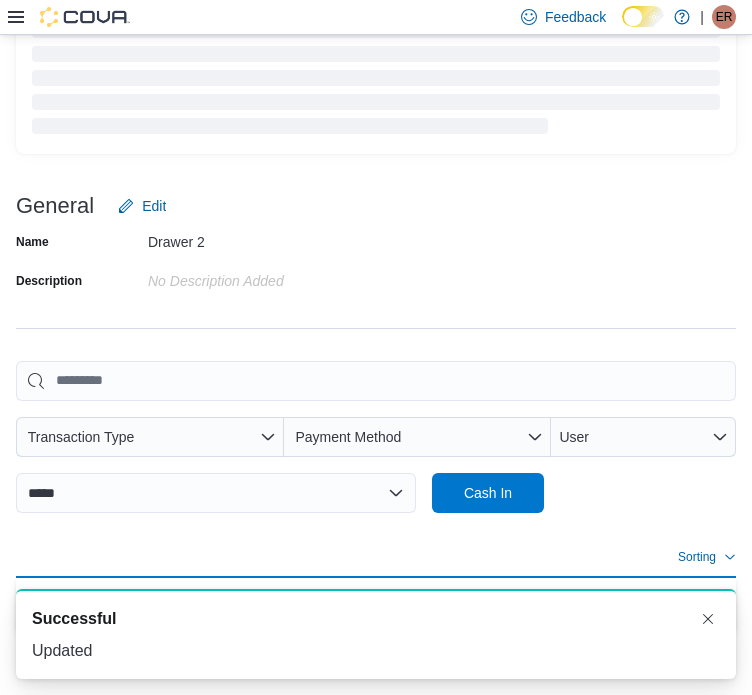 scroll, scrollTop: 248, scrollLeft: 0, axis: vertical 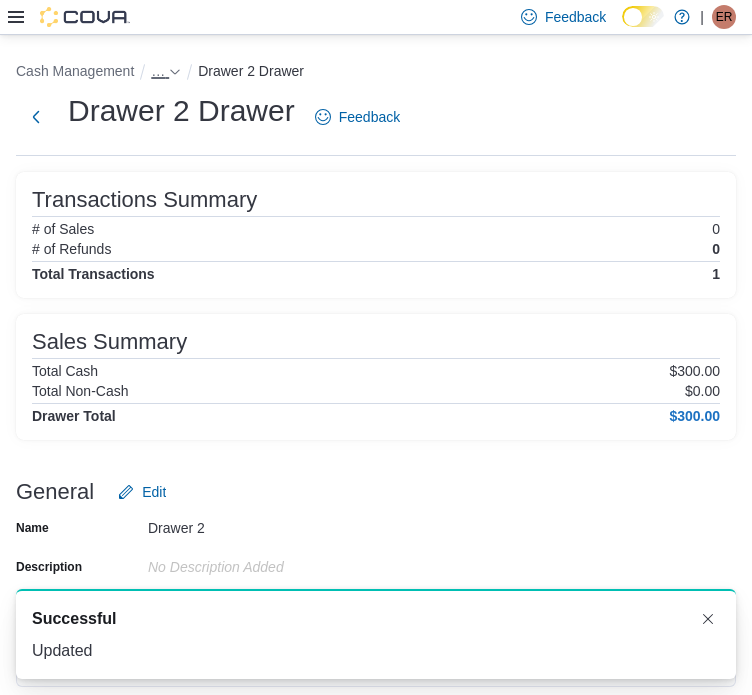 click 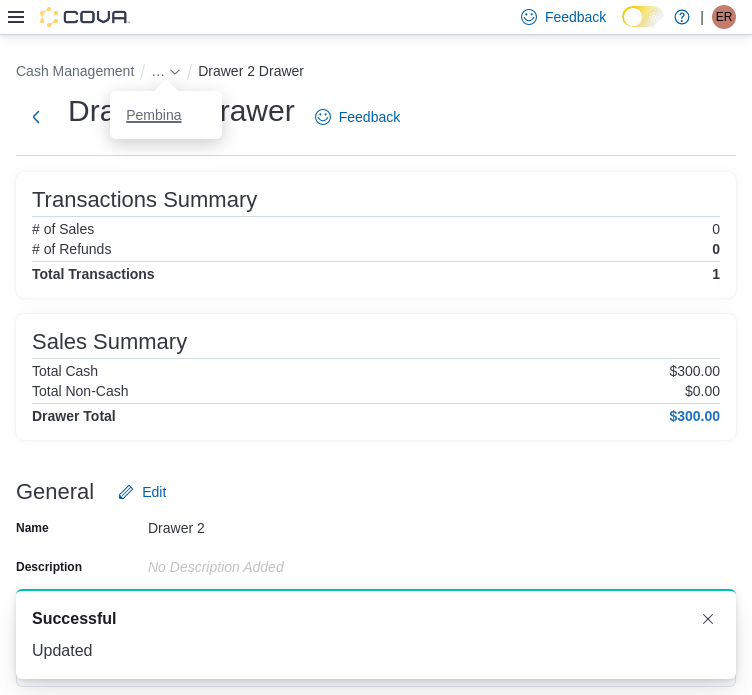 click on "Pembina" at bounding box center (153, 115) 